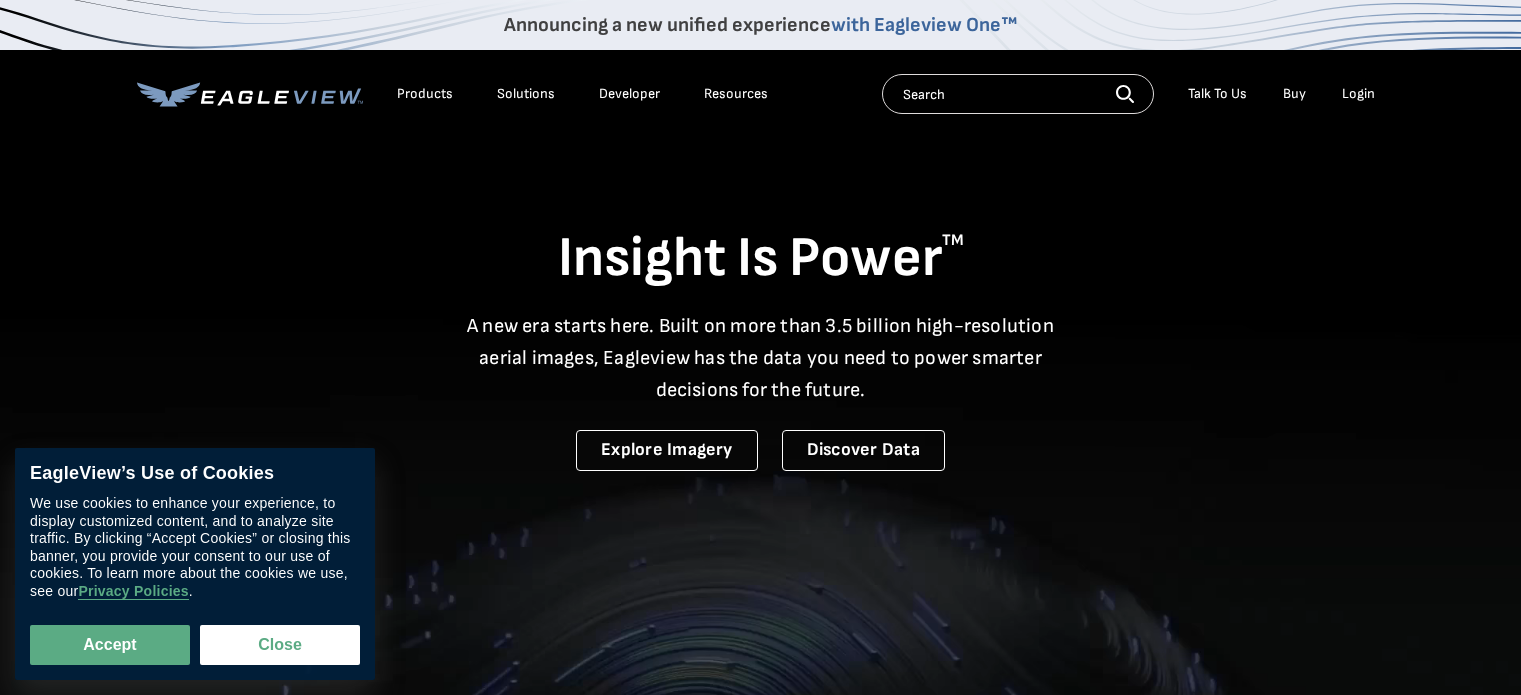 scroll, scrollTop: 0, scrollLeft: 0, axis: both 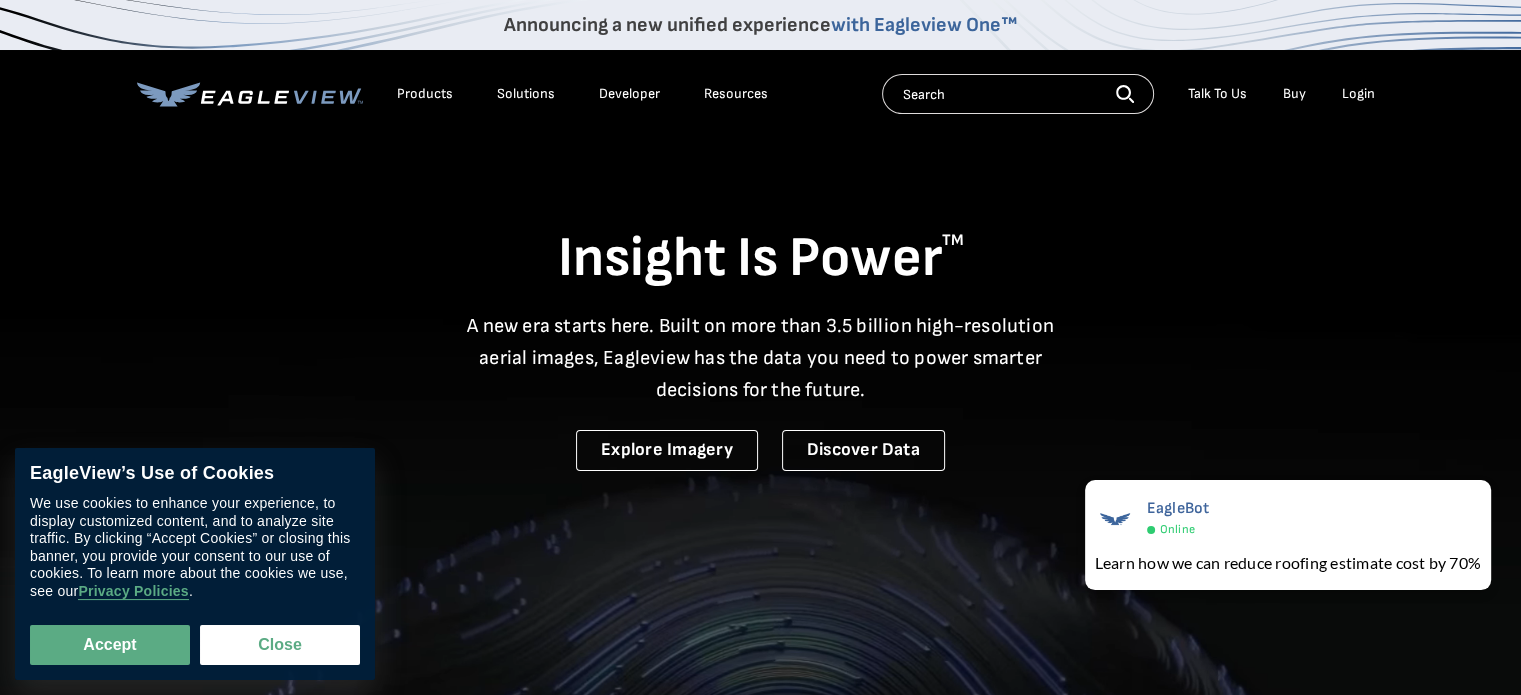 drag, startPoint x: 32, startPoint y: 3, endPoint x: 812, endPoint y: 143, distance: 792.46454 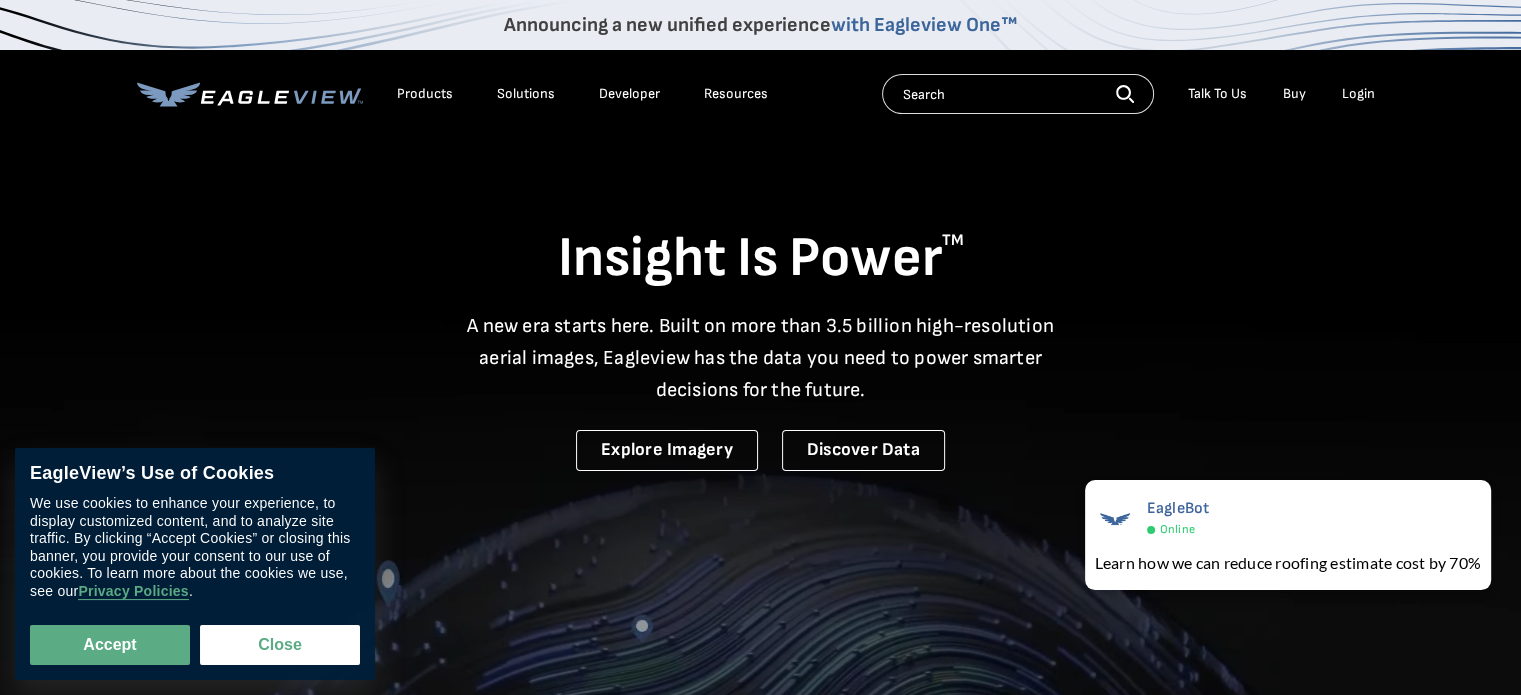 click on "Insight Is Power TM
A new era starts here. Built on more than 3.5 billion high-resolution aerial images, Eagleview has the data you need to power smarter decisions for the future.
Explore Imagery
Discover Data" at bounding box center (761, 303) 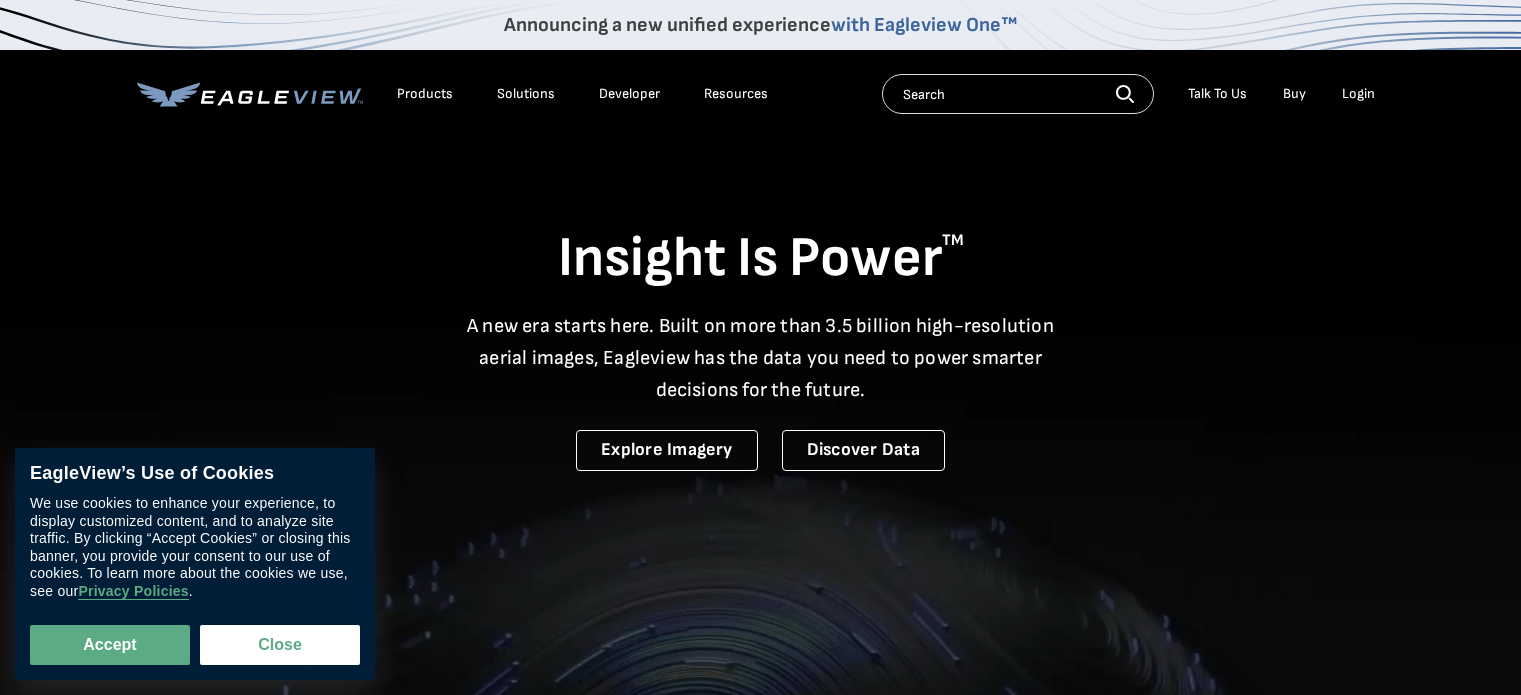 scroll, scrollTop: 0, scrollLeft: 0, axis: both 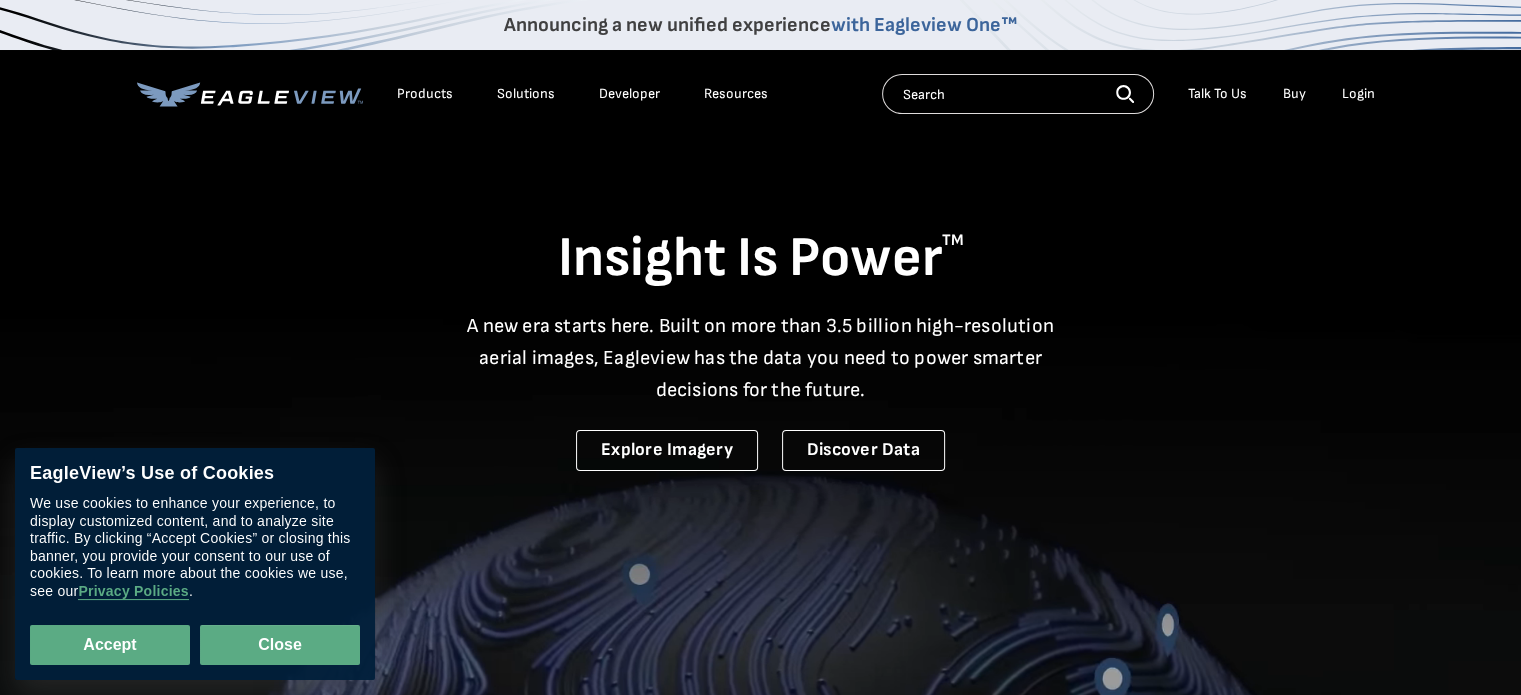 click on "Close" at bounding box center (280, 645) 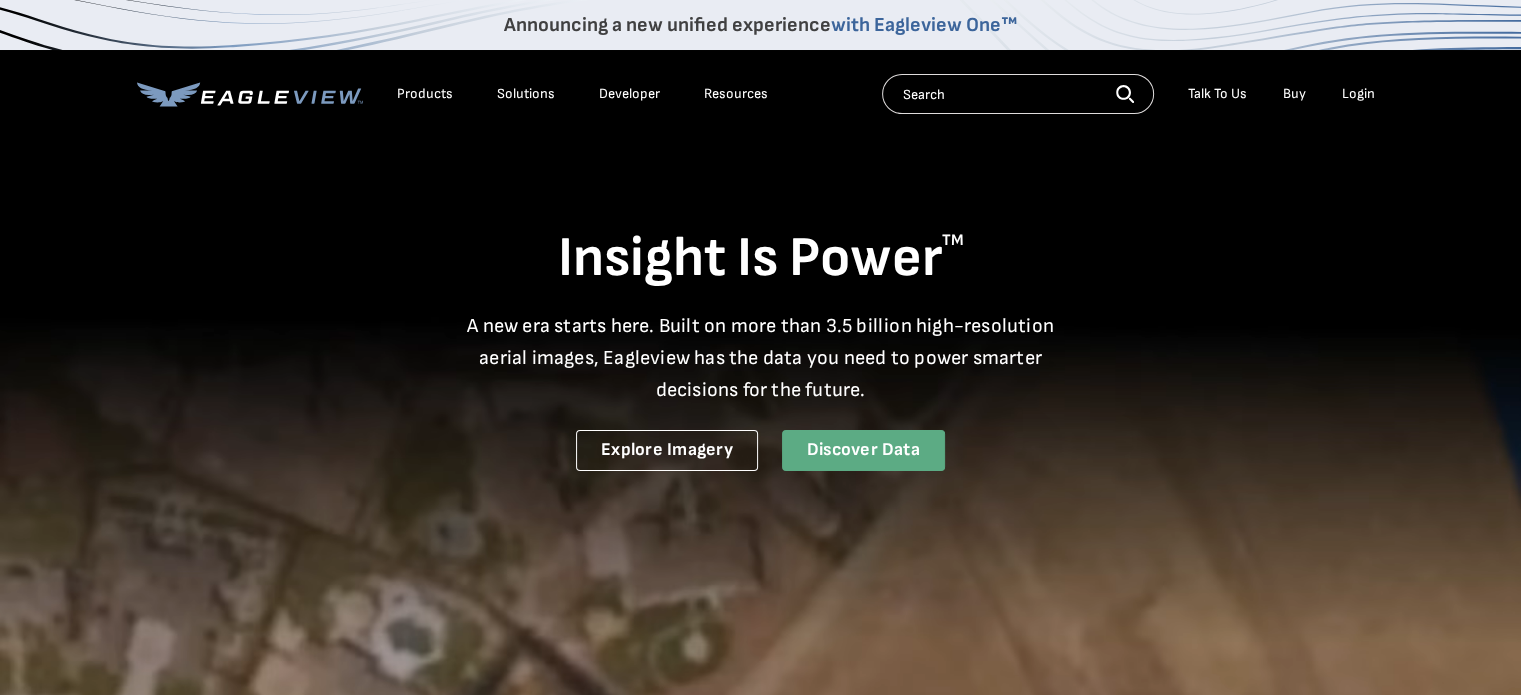 click on "Discover Data" at bounding box center (863, 450) 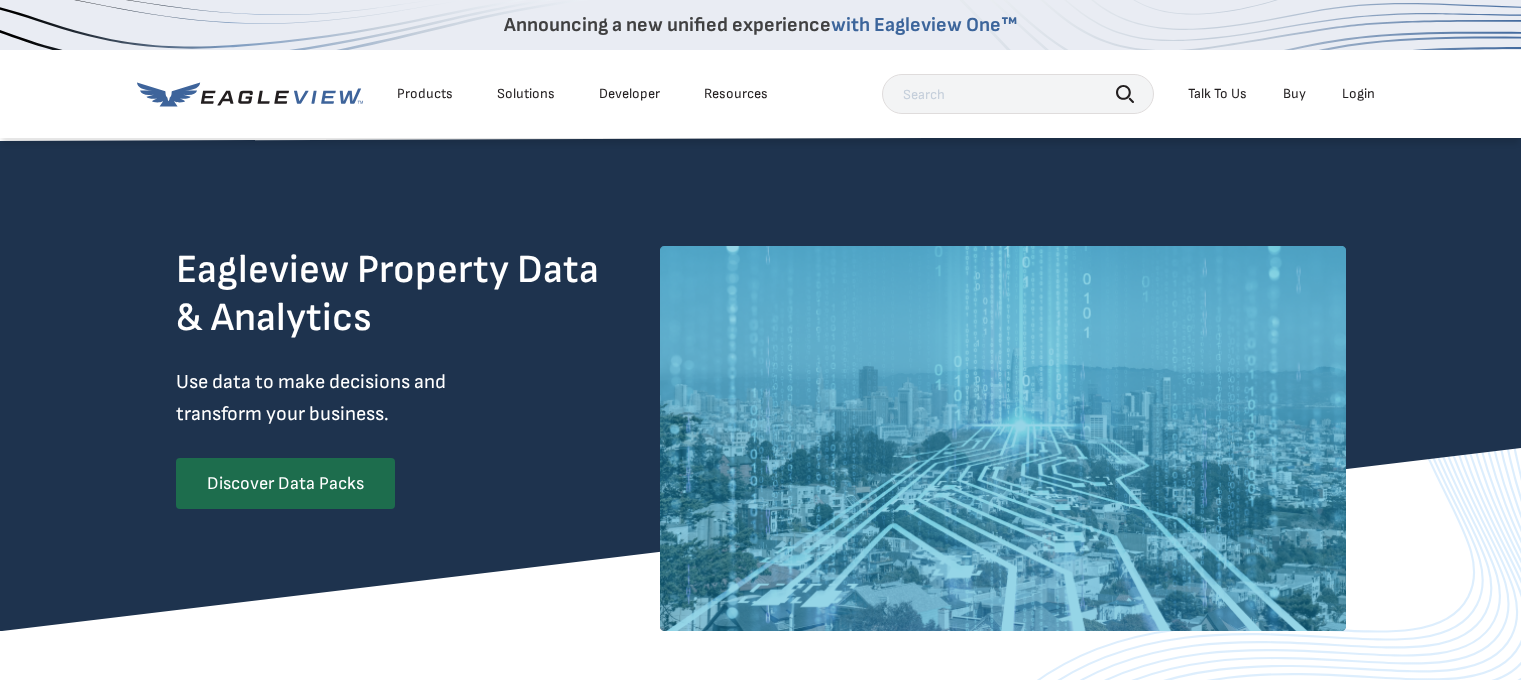 scroll, scrollTop: 0, scrollLeft: 0, axis: both 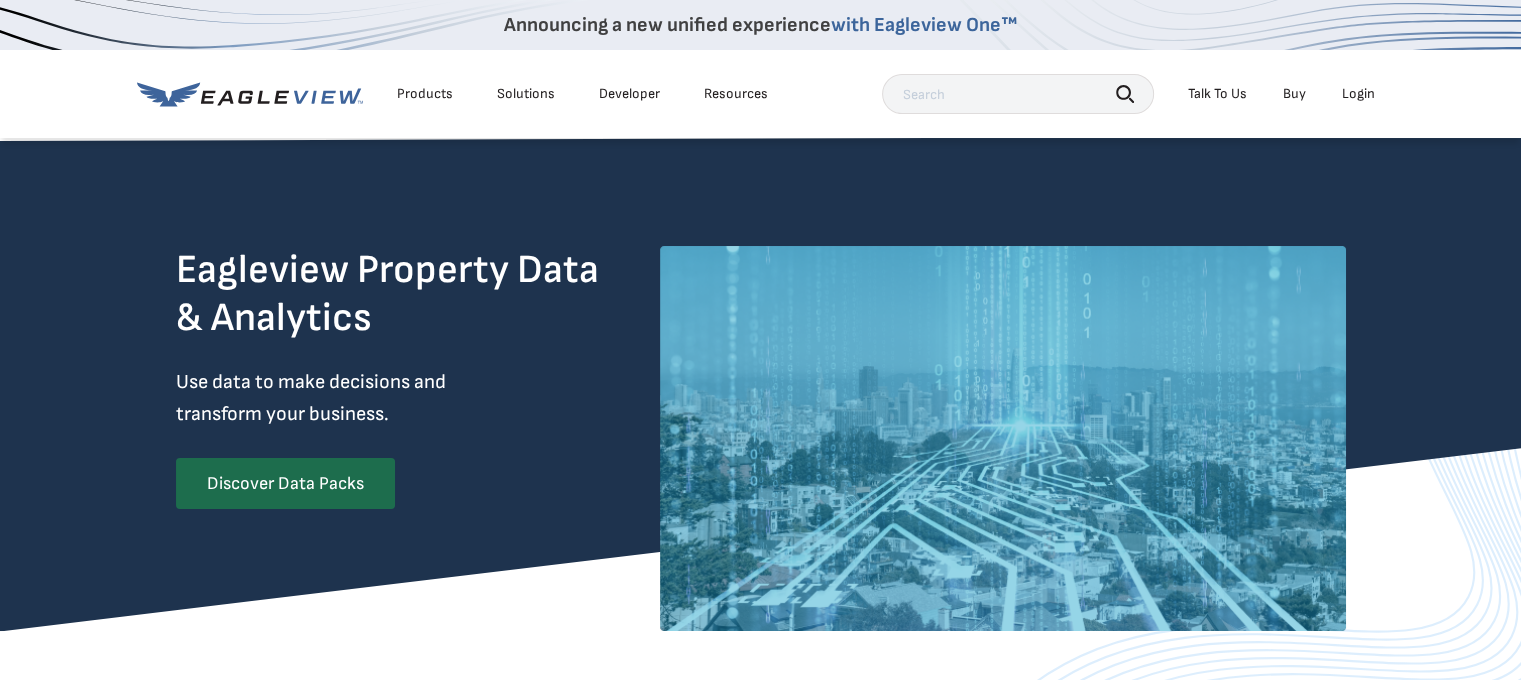 click on "Login" at bounding box center [1358, 94] 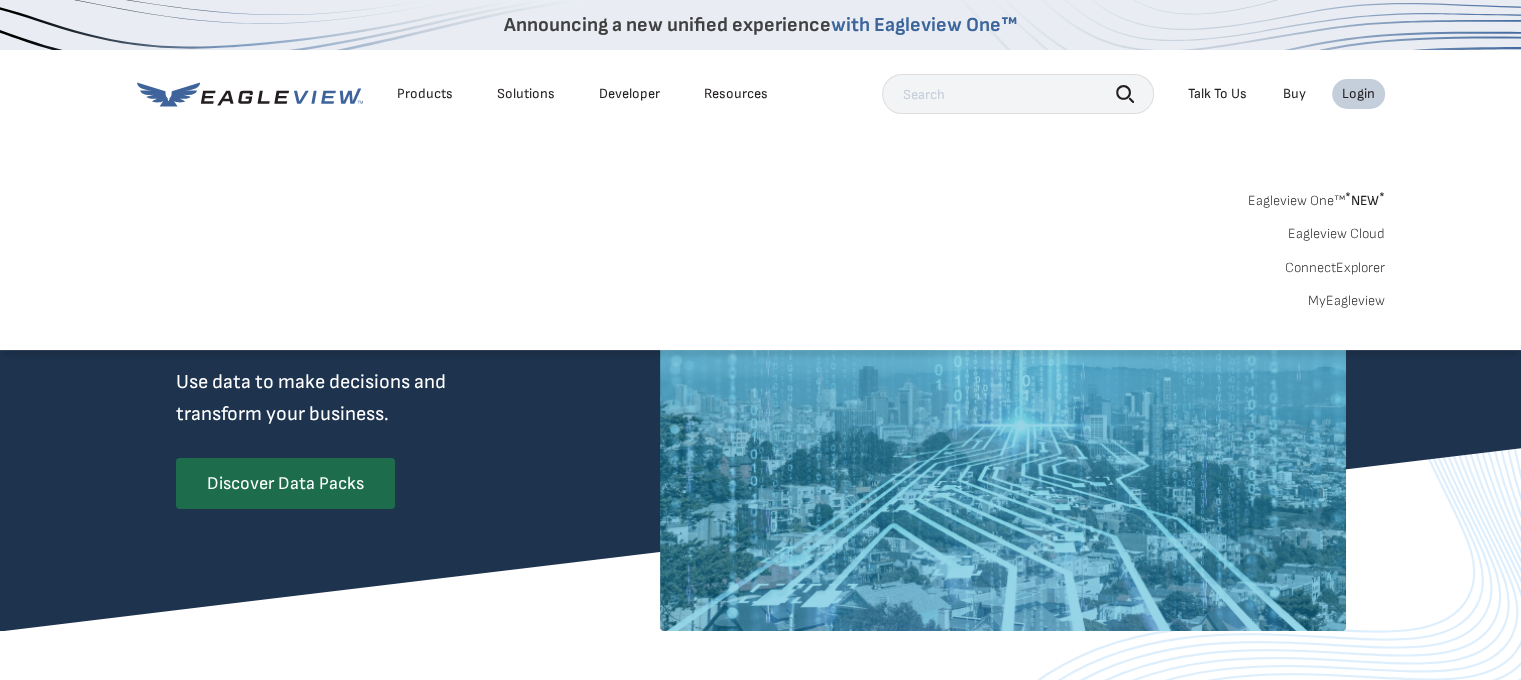click on "MyEagleview" at bounding box center [1346, 301] 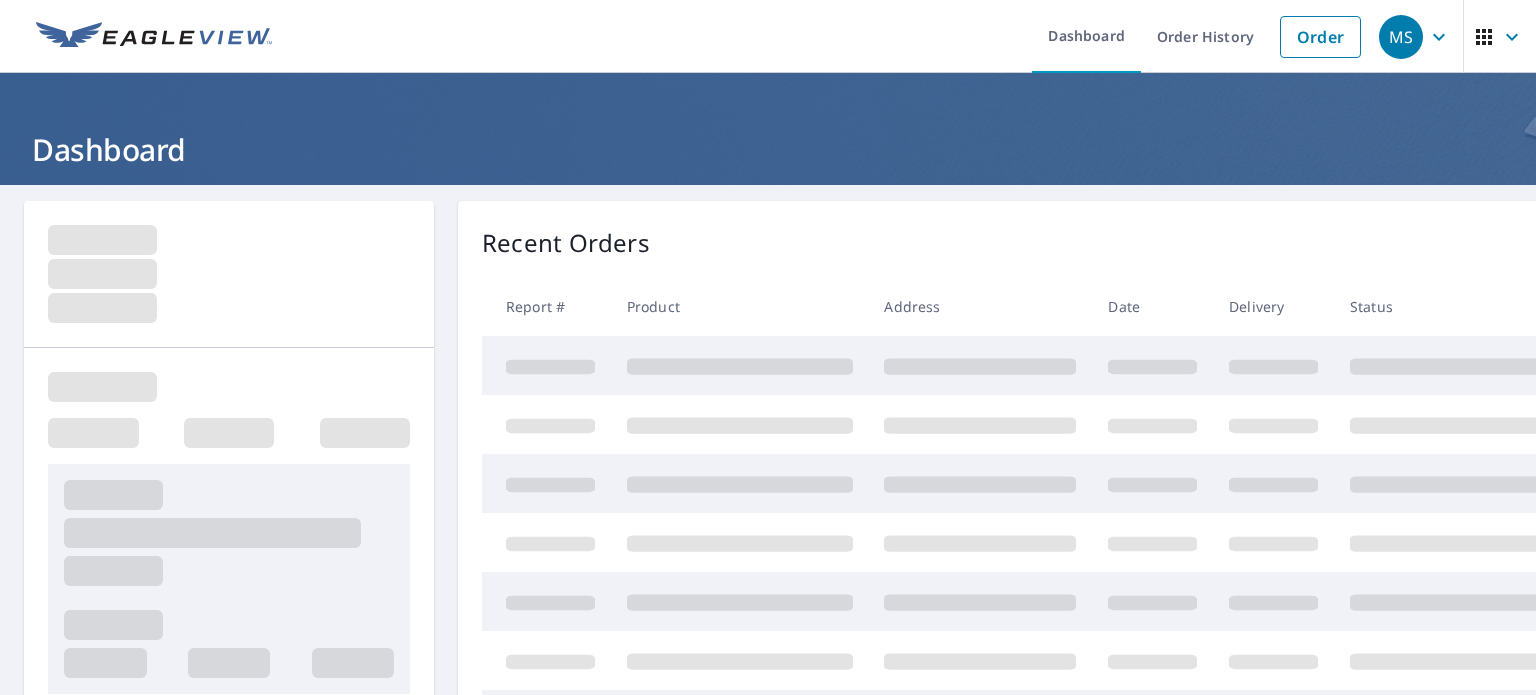 scroll, scrollTop: 0, scrollLeft: 0, axis: both 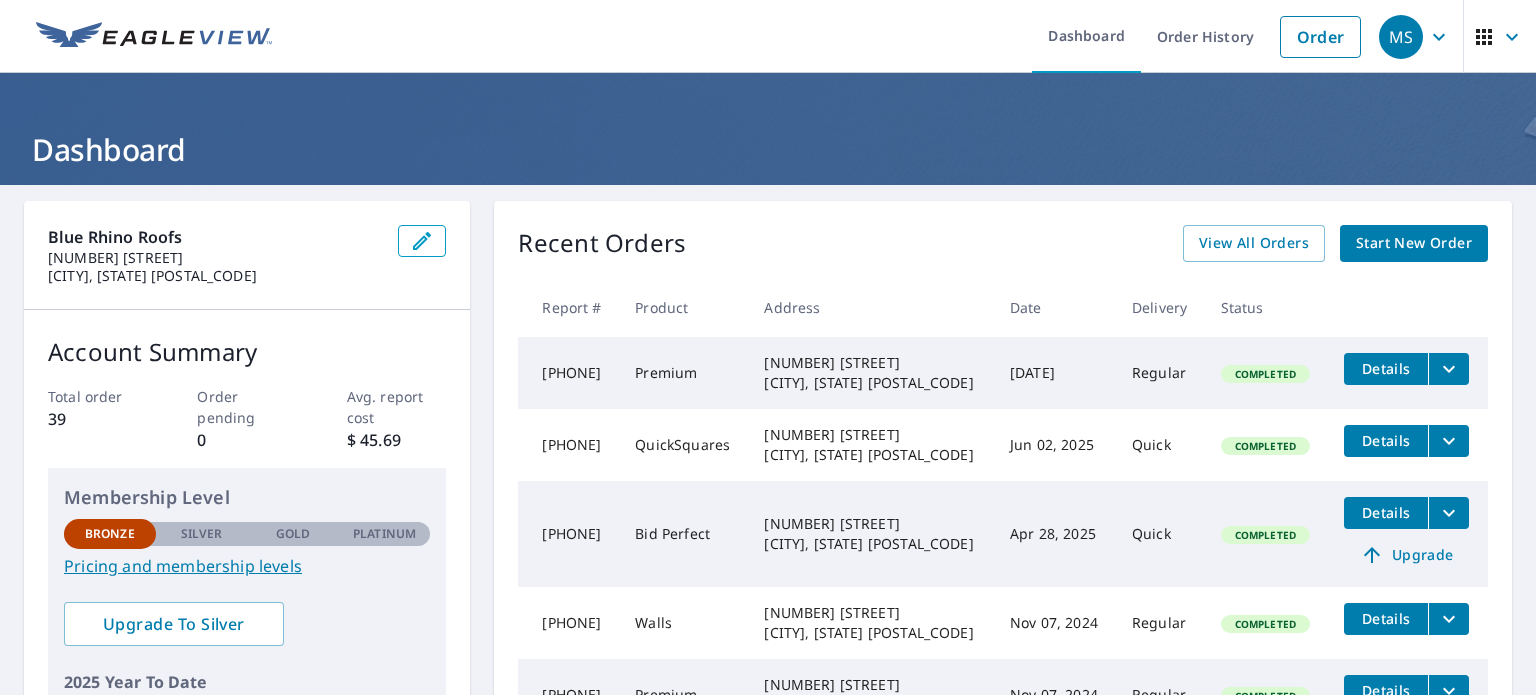 click on "Quick" at bounding box center (1160, 445) 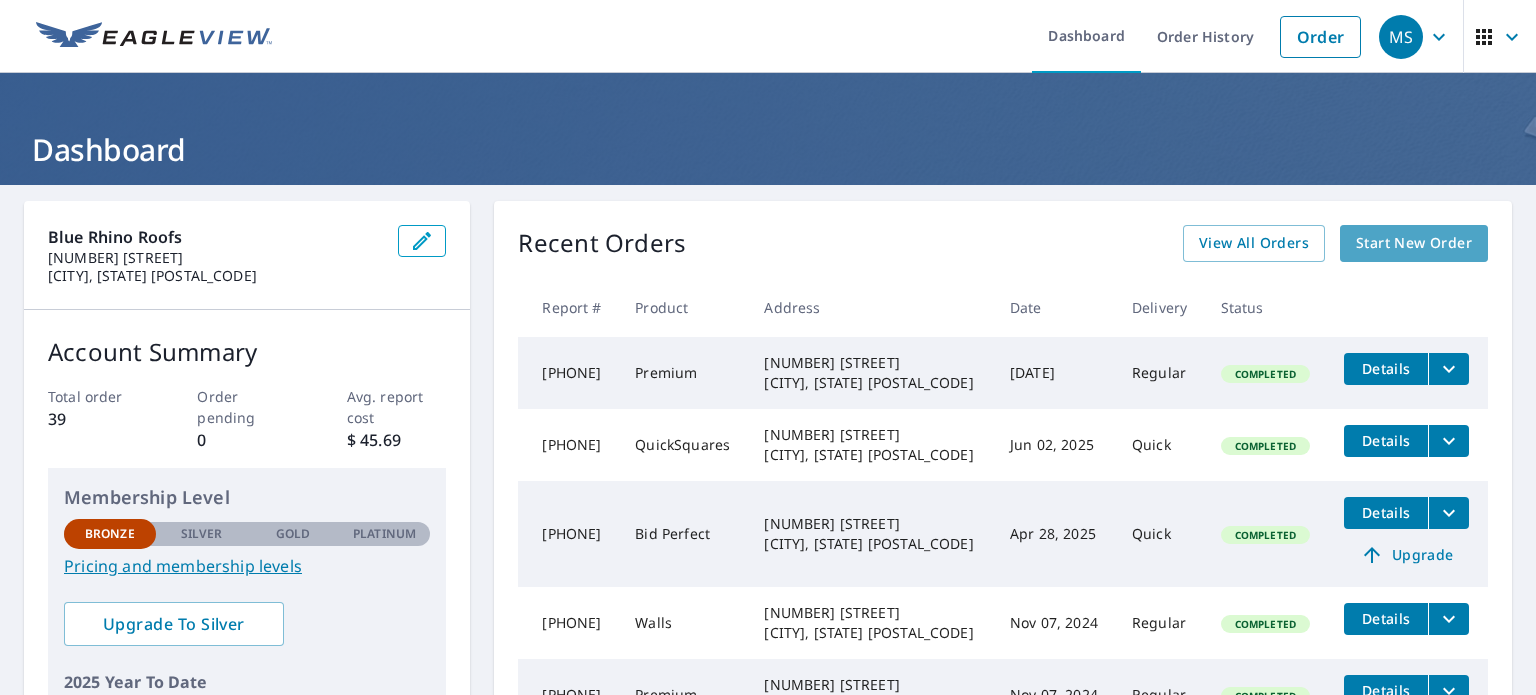 click on "Start New Order" at bounding box center (1414, 243) 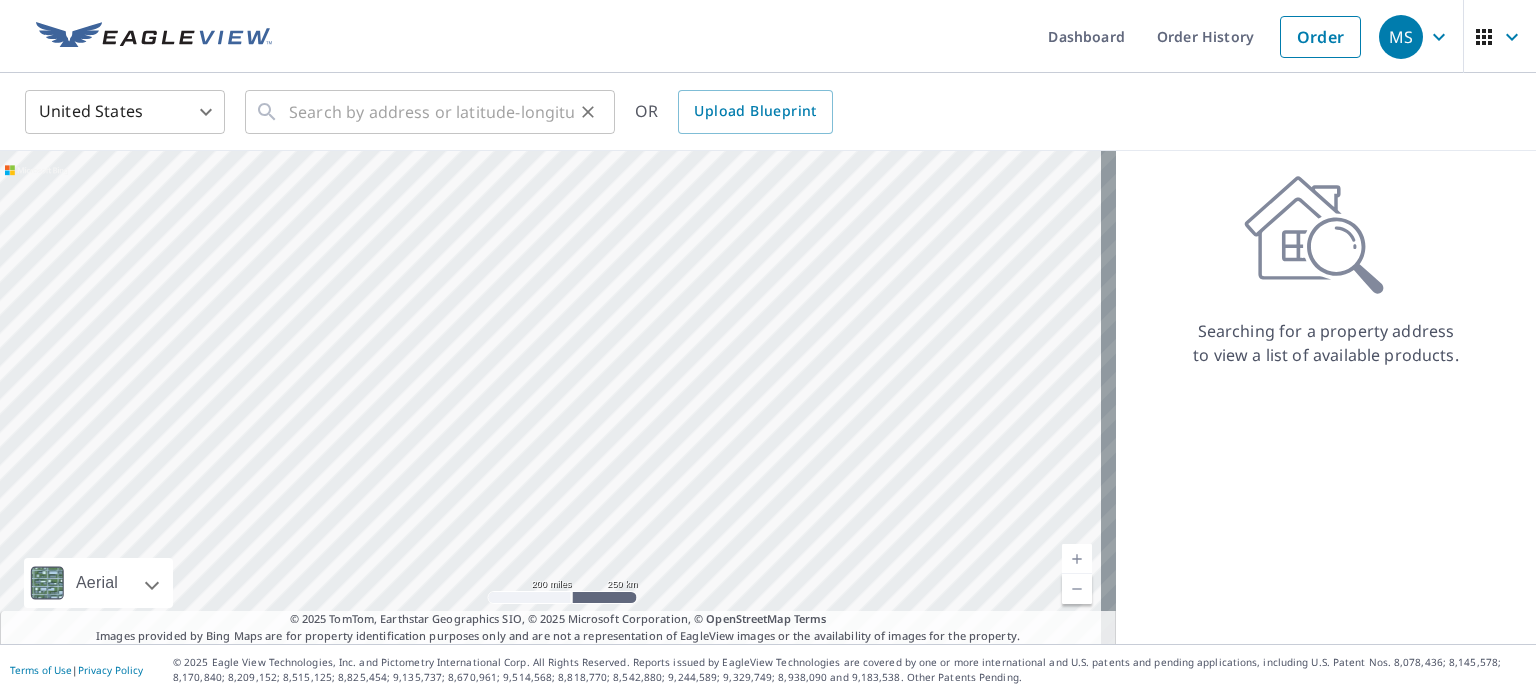click on "​" at bounding box center [430, 112] 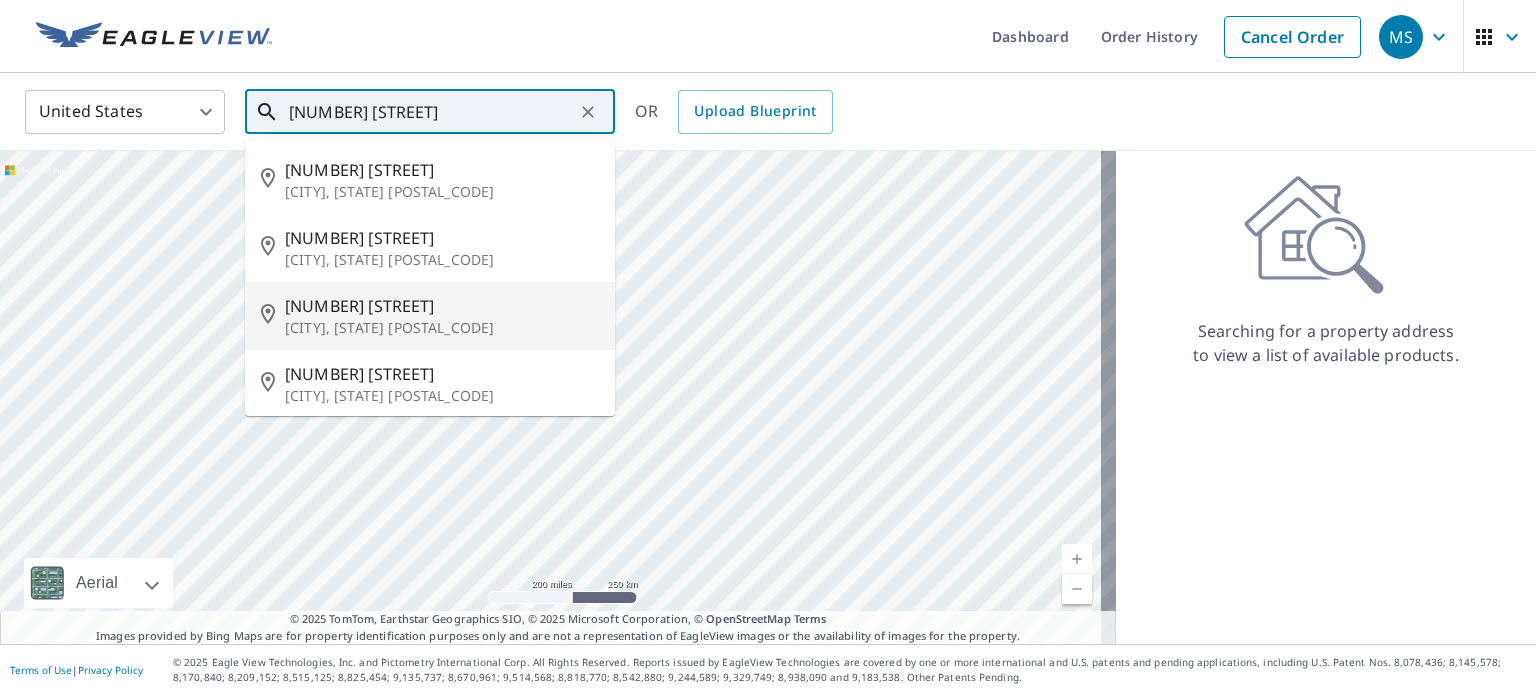 click on "[NUMBER] [STREET]" at bounding box center [442, 306] 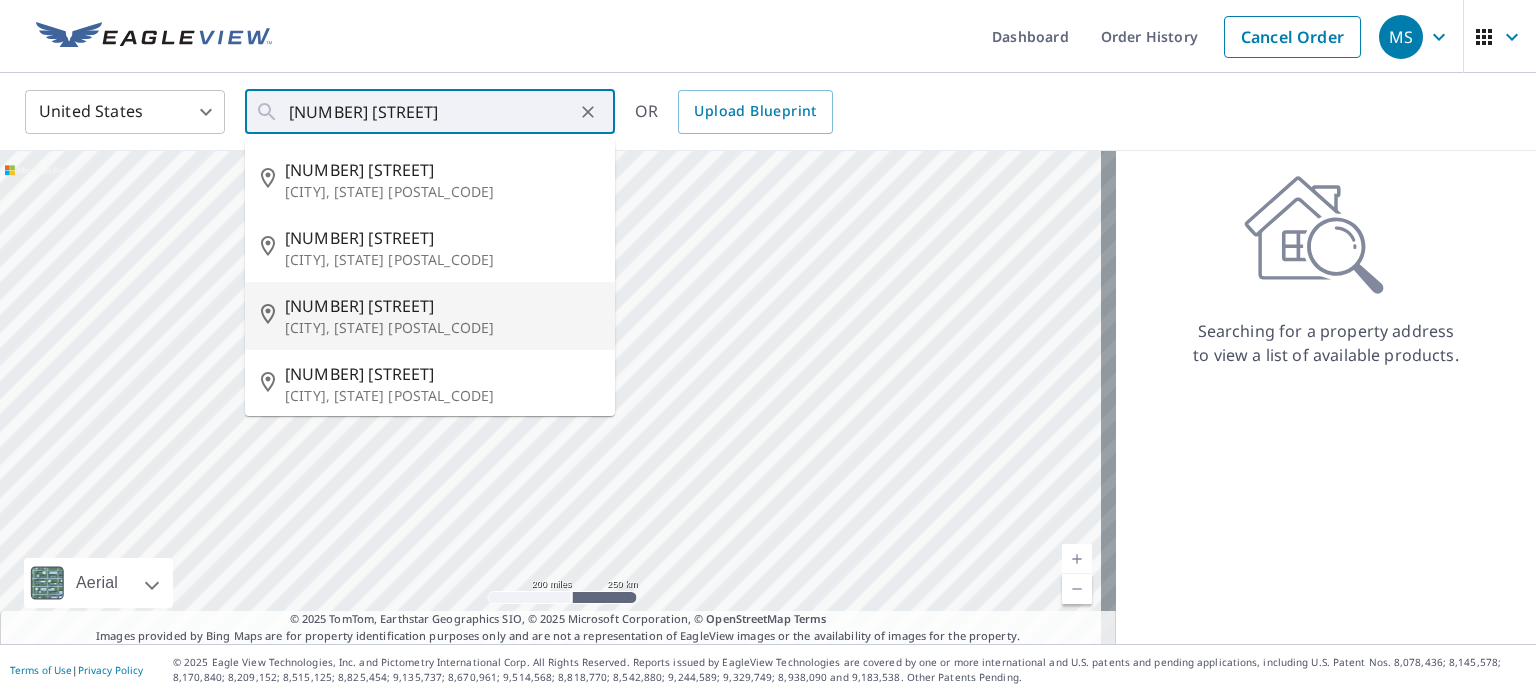 type on "29 Ruth Dr Wilbraham, MA 01095" 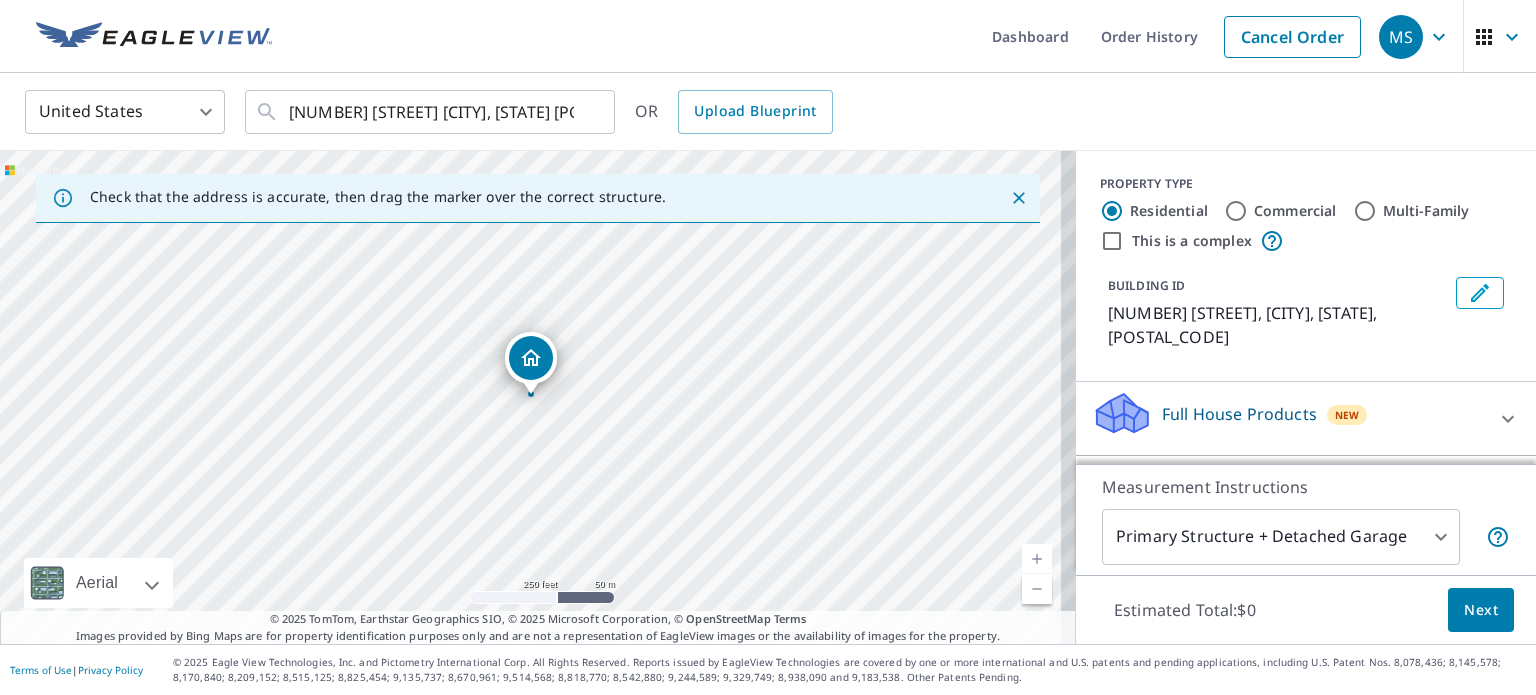 scroll, scrollTop: 188, scrollLeft: 0, axis: vertical 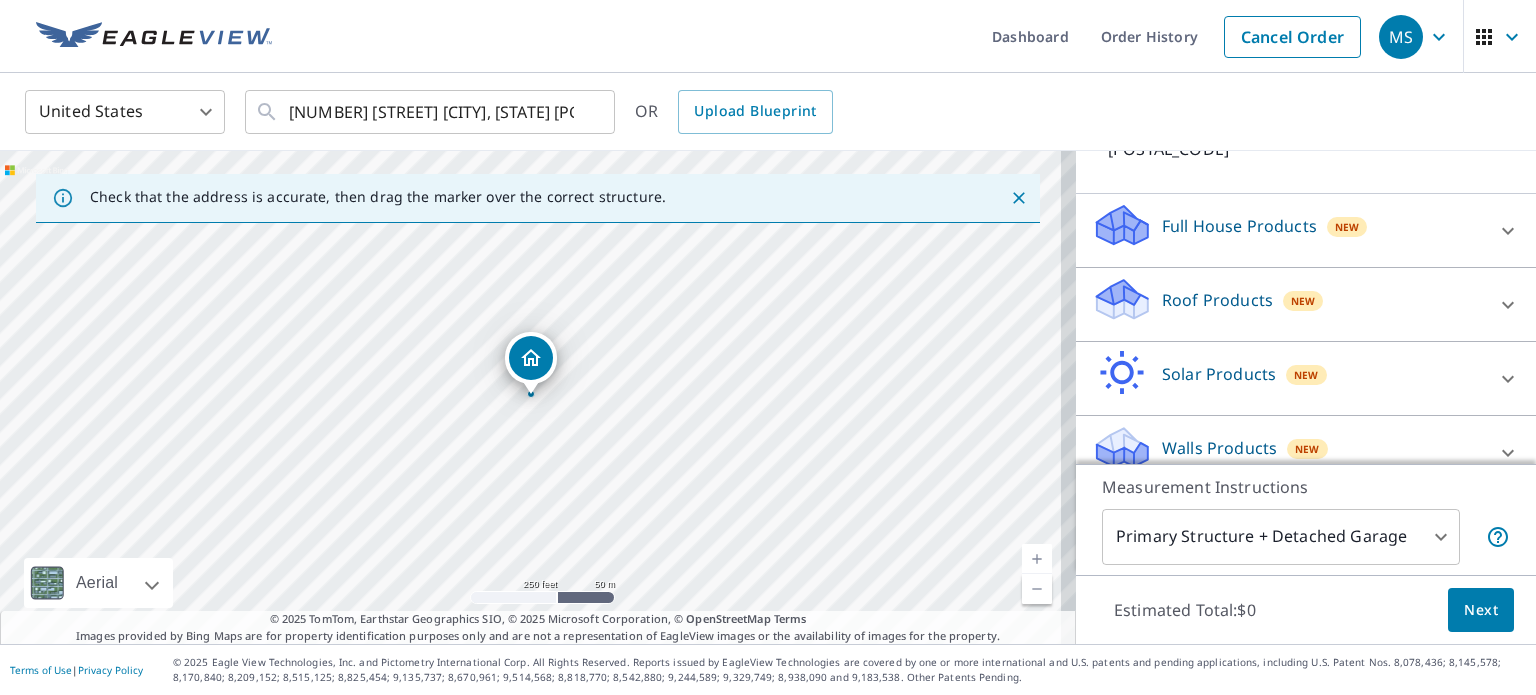click on "Walls Products" at bounding box center [1219, 448] 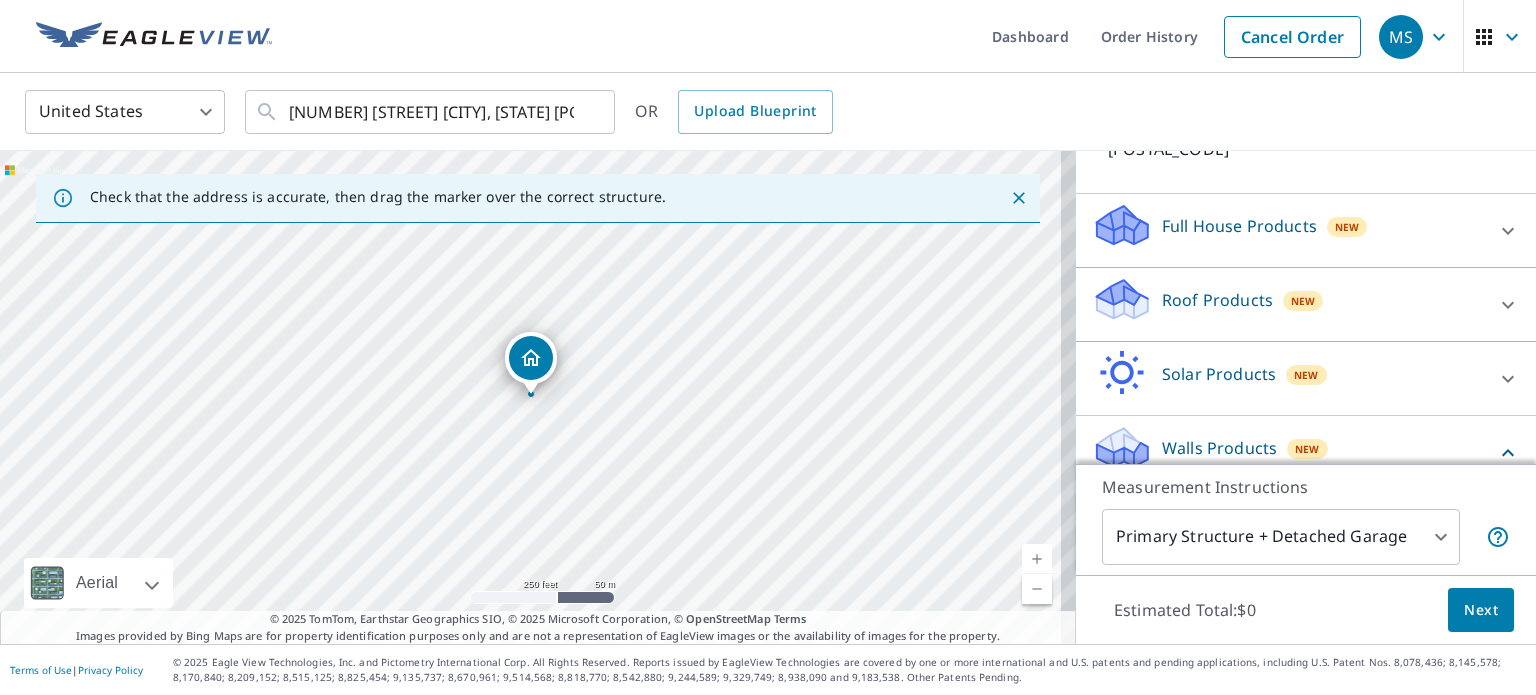 click 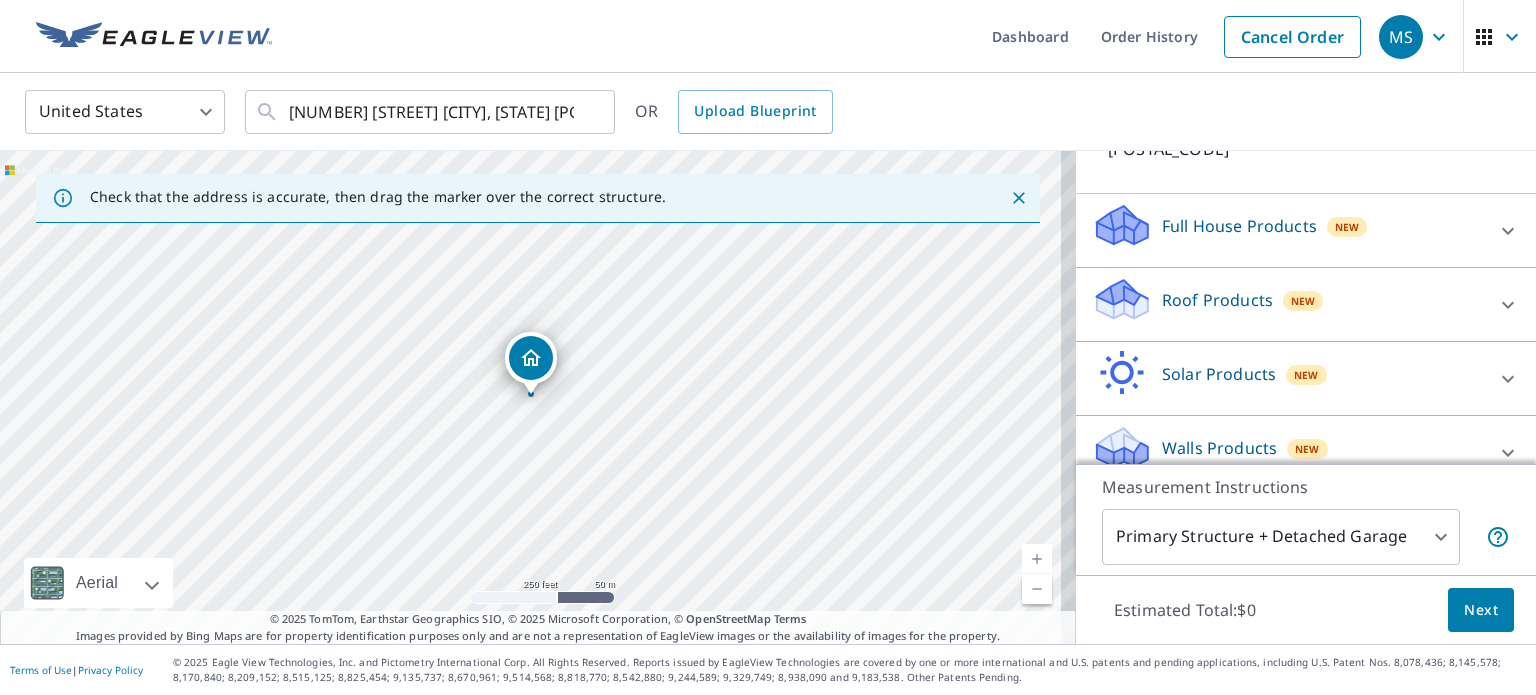 scroll, scrollTop: 0, scrollLeft: 0, axis: both 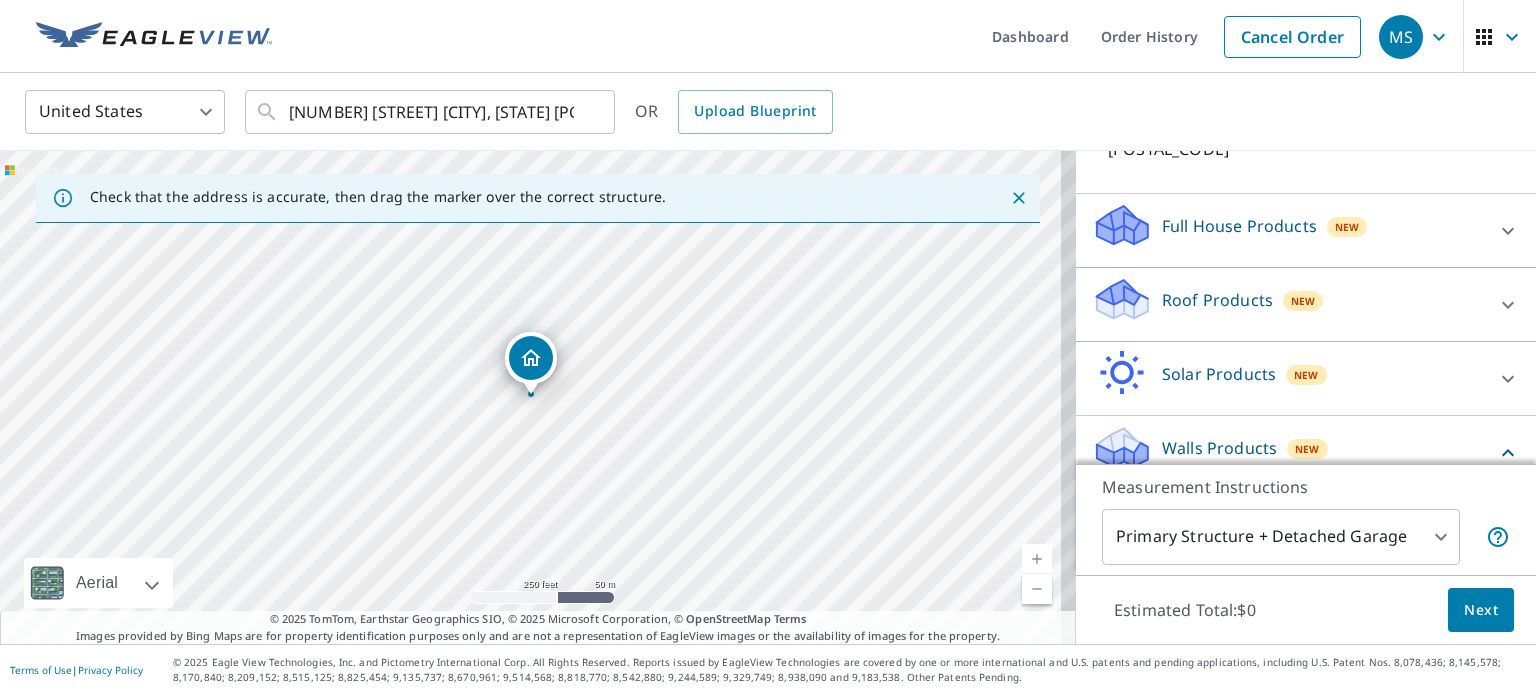 click 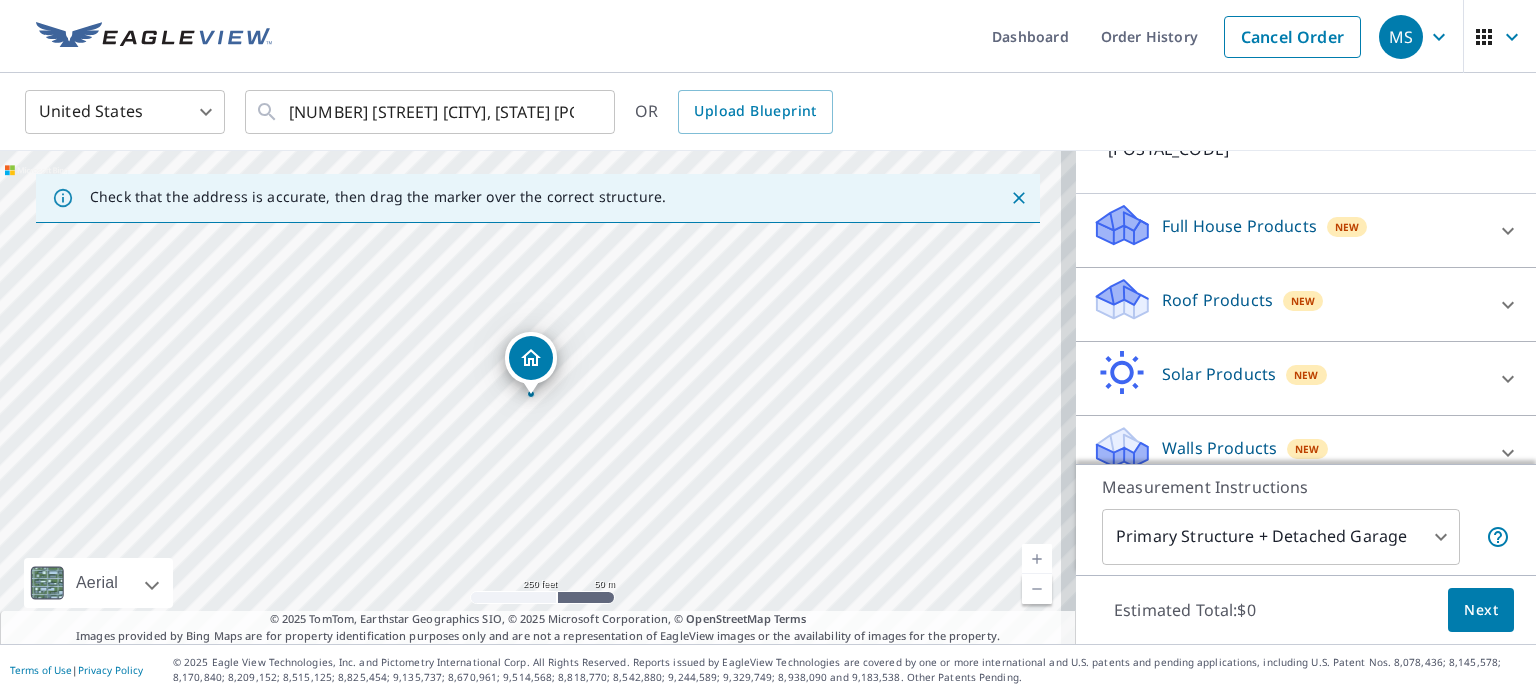 click on "MS .favicon_svg__cls-1{fill:#8ccc4c}.favicon_svg__cls-2{fill:#0098c5} MS
Dashboard Order History Cancel Order MS United States US ​ 29 Ruth Dr Wilbraham, MA 01095 ​ OR Upload Blueprint Check that the address is accurate, then drag the marker over the correct structure. 29 Ruth Dr Wilbraham, MA 01095 Aerial Road A standard road map Aerial A detailed look from above Labels Labels 250 feet 50 m © 2025 TomTom, © Vexcel Imaging, © 2025 Microsoft Corporation,  © OpenStreetMap Terms © 2025 TomTom, Earthstar Geographics SIO, © 2025 Microsoft Corporation, ©   OpenStreetMap   Terms Images provided by Bing Maps are for property identification purposes only and are not a representation of EagleView images or the availability of images for the property. PROPERTY TYPE Residential Commercial Multi-Family This is a complex BUILDING ID 29 Ruth Dr, Wilbraham, MA, 01095 Full House Products New Full House™ $105 Roof Products New Premium $32.75 - $87 Gutter $13.75 Bid Perfect™ $18 Solar Products New $63.25 1" at bounding box center (768, 347) 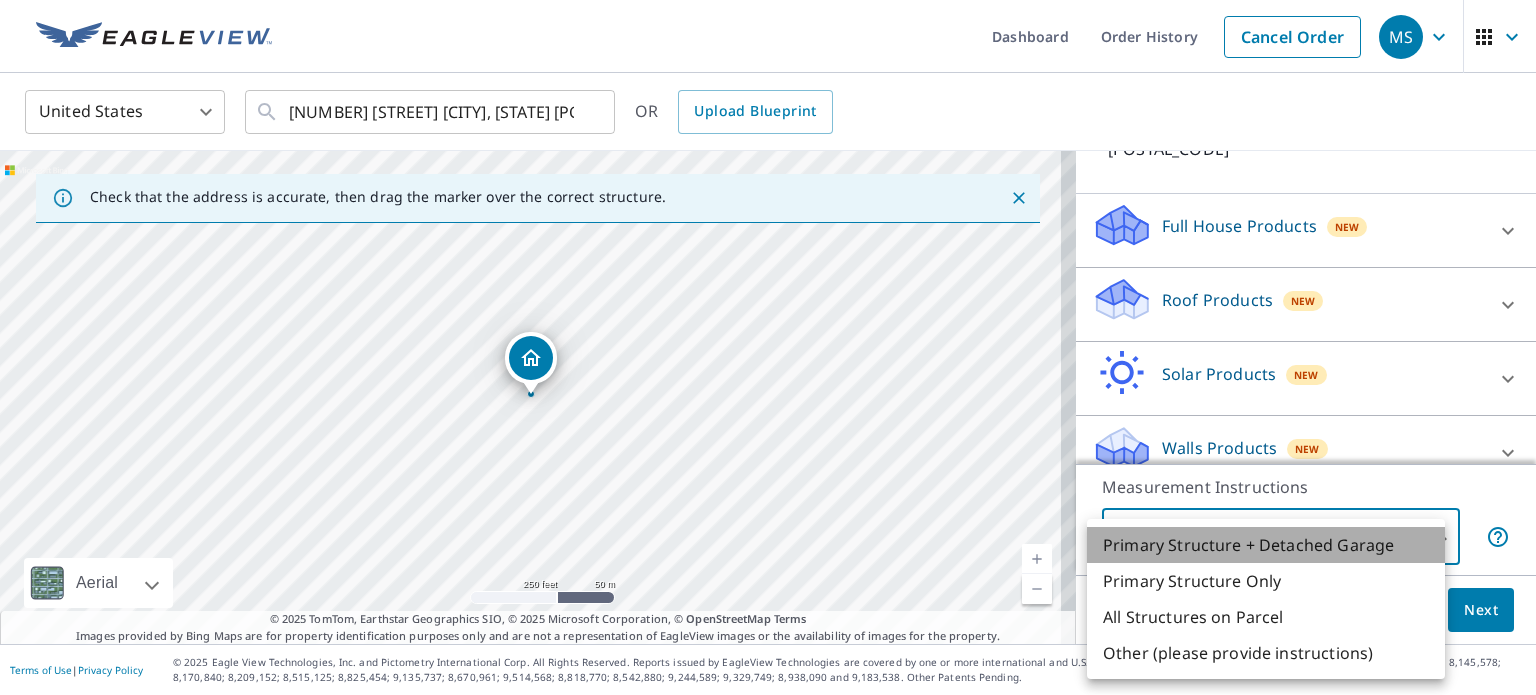 click on "Primary Structure + Detached Garage" at bounding box center (1266, 545) 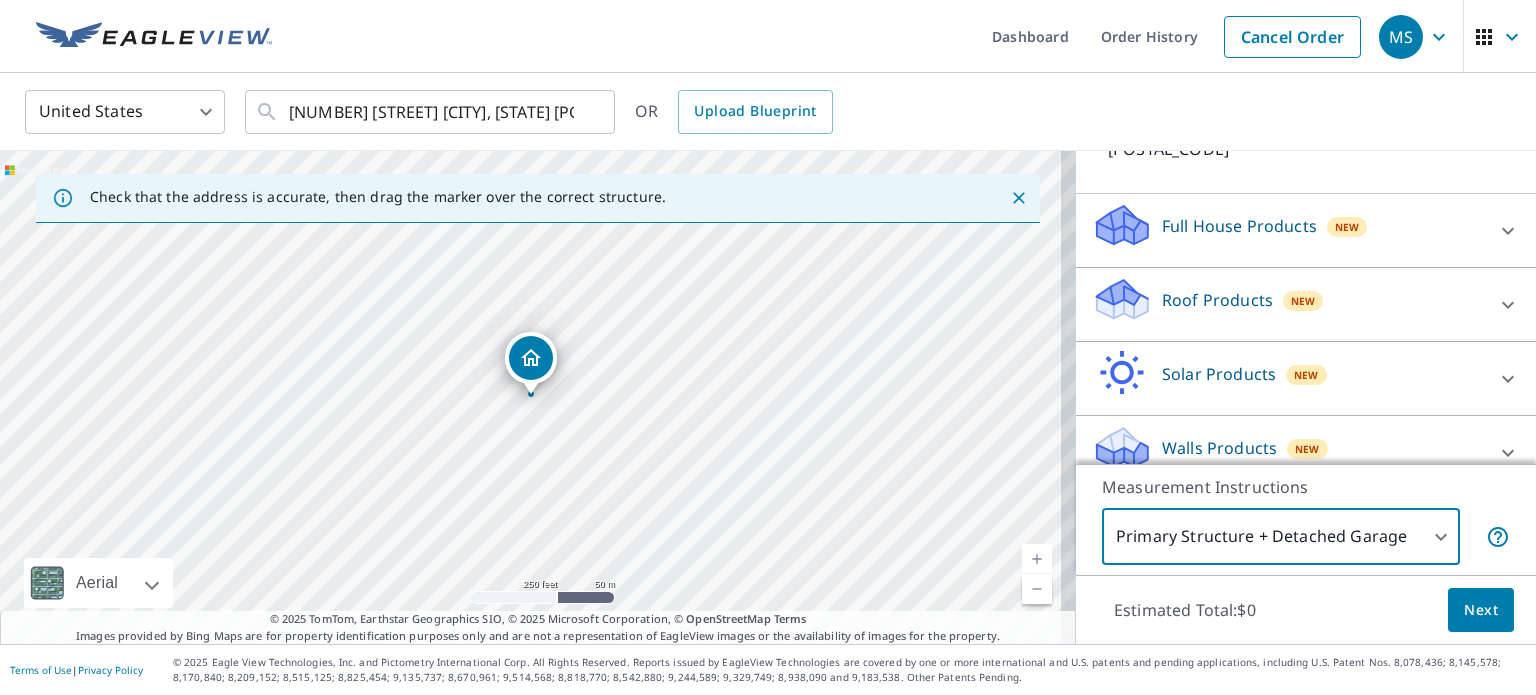 click on "MS .favicon_svg__cls-1{fill:#8ccc4c}.favicon_svg__cls-2{fill:#0098c5} MS
Dashboard Order History Cancel Order MS United States US ​ 29 Ruth Dr Wilbraham, MA 01095 ​ OR Upload Blueprint Check that the address is accurate, then drag the marker over the correct structure. 29 Ruth Dr Wilbraham, MA 01095 Aerial Road A standard road map Aerial A detailed look from above Labels Labels 250 feet 50 m © 2025 TomTom, © Vexcel Imaging, © 2025 Microsoft Corporation,  © OpenStreetMap Terms © 2025 TomTom, Earthstar Geographics SIO, © 2025 Microsoft Corporation, ©   OpenStreetMap   Terms Images provided by Bing Maps are for property identification purposes only and are not a representation of EagleView images or the availability of images for the property. PROPERTY TYPE Residential Commercial Multi-Family This is a complex BUILDING ID 29 Ruth Dr, Wilbraham, MA, 01095 Full House Products New Full House™ $105 Roof Products New Premium $32.75 - $87 Gutter $13.75 Bid Perfect™ $18 Solar Products New $63.25 1" at bounding box center [768, 347] 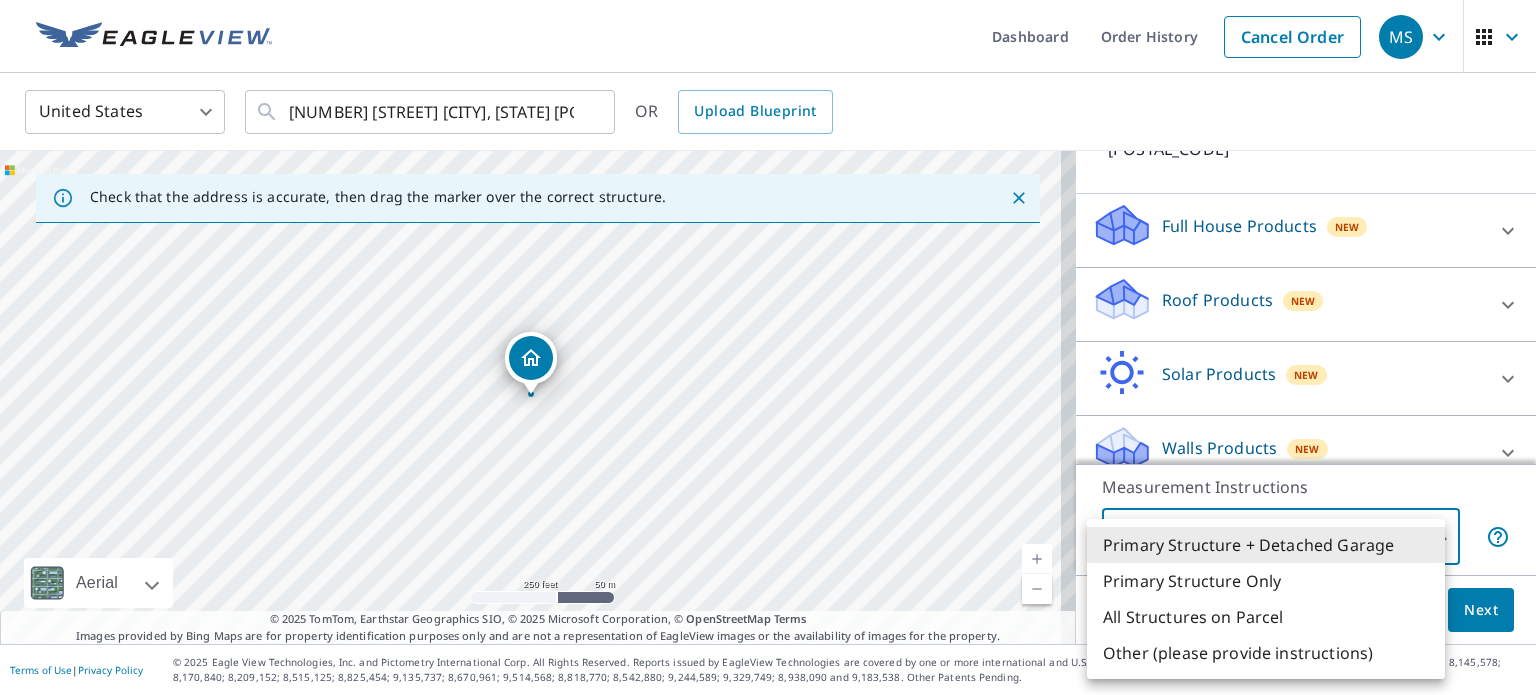 click on "Primary Structure Only" at bounding box center [1266, 581] 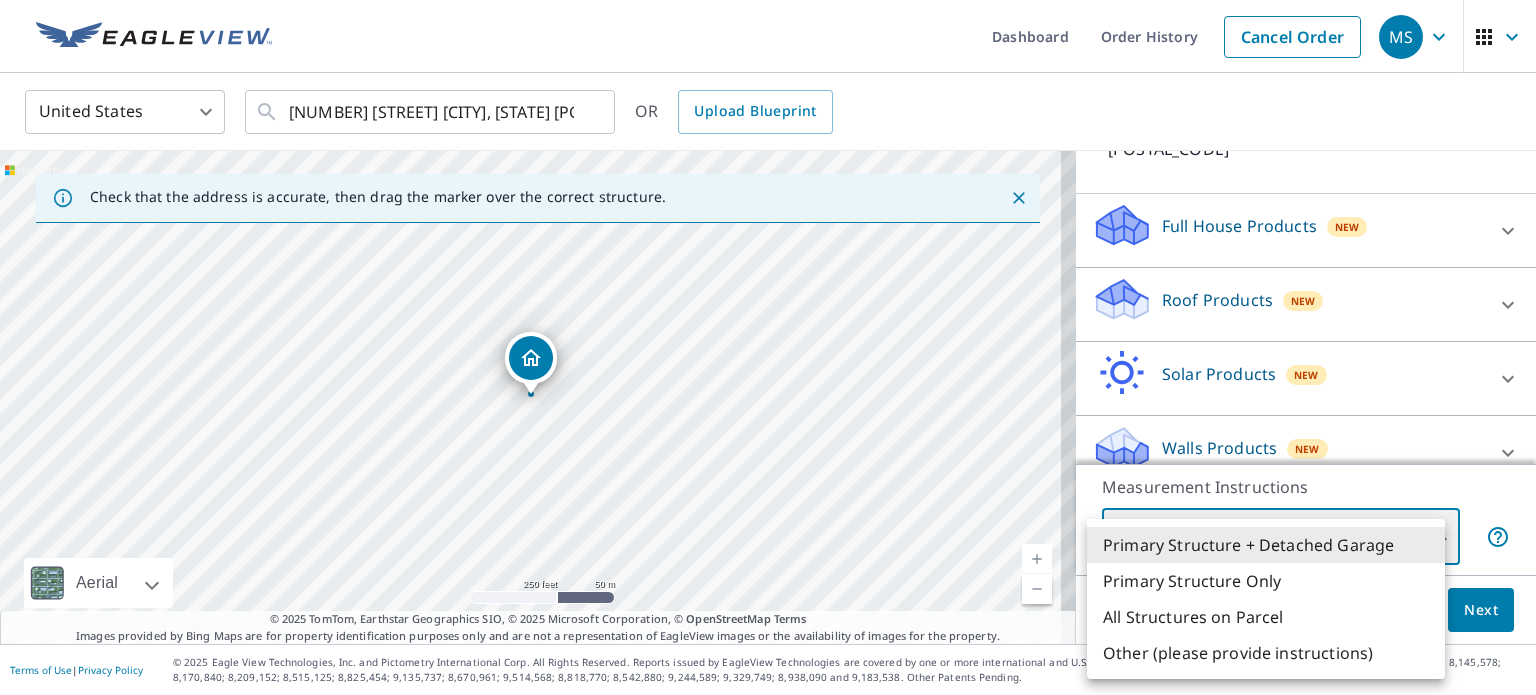 type on "2" 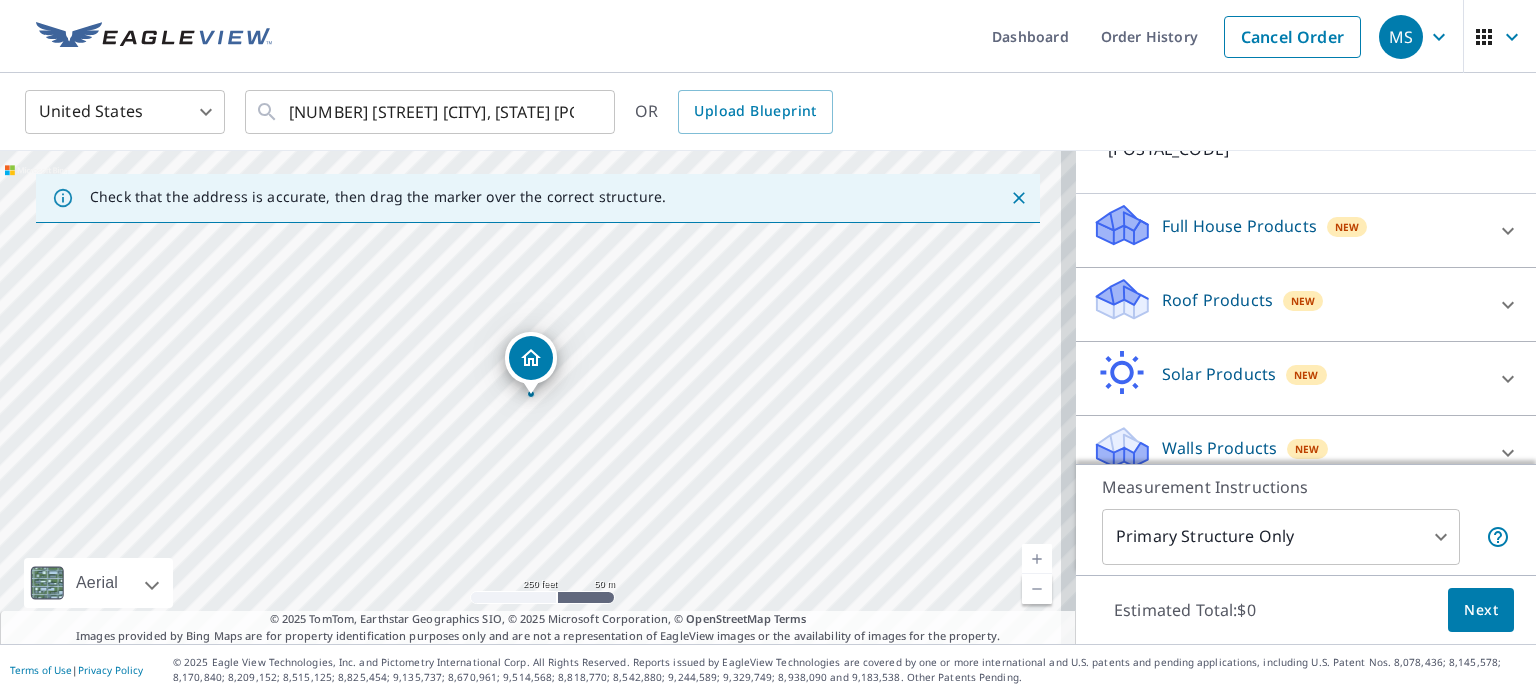 click on "Estimated Total:  $0 Next" at bounding box center [1306, 610] 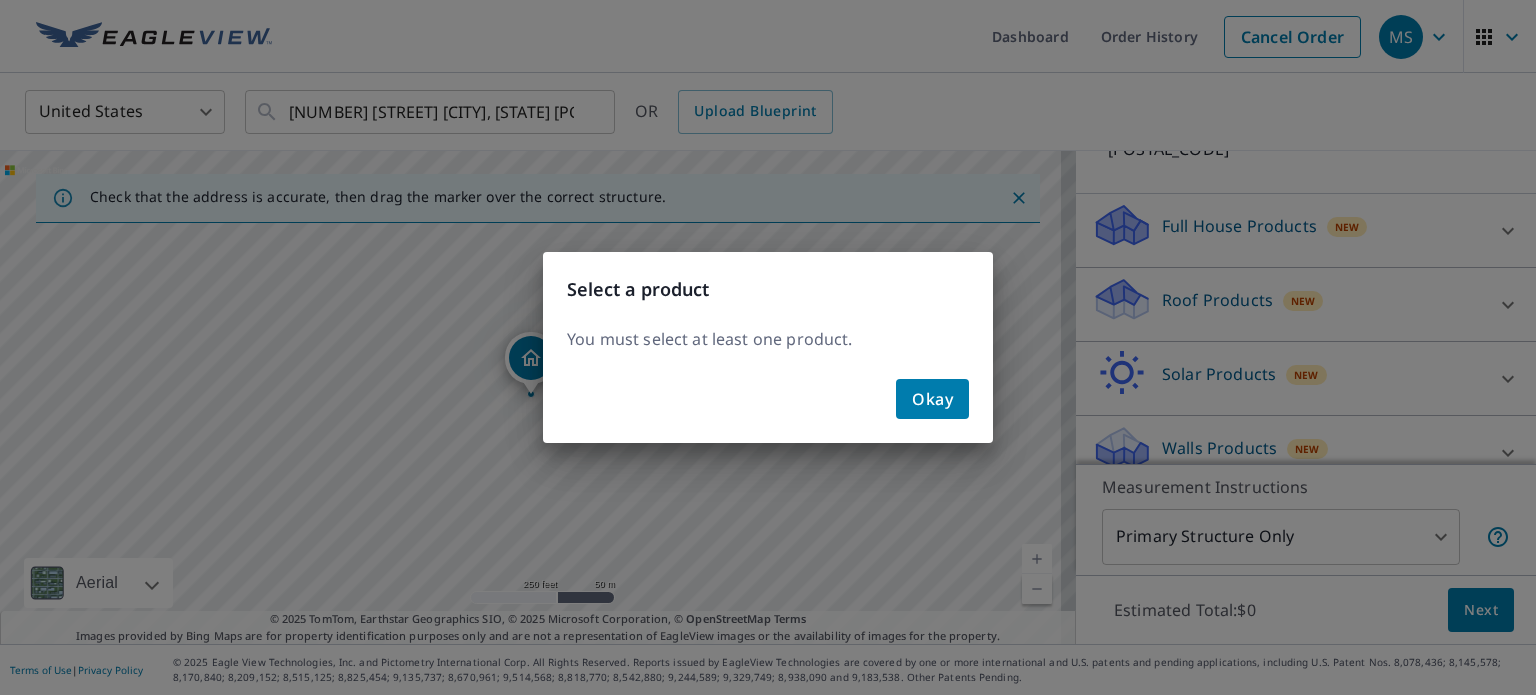 click on "Okay" at bounding box center [768, 407] 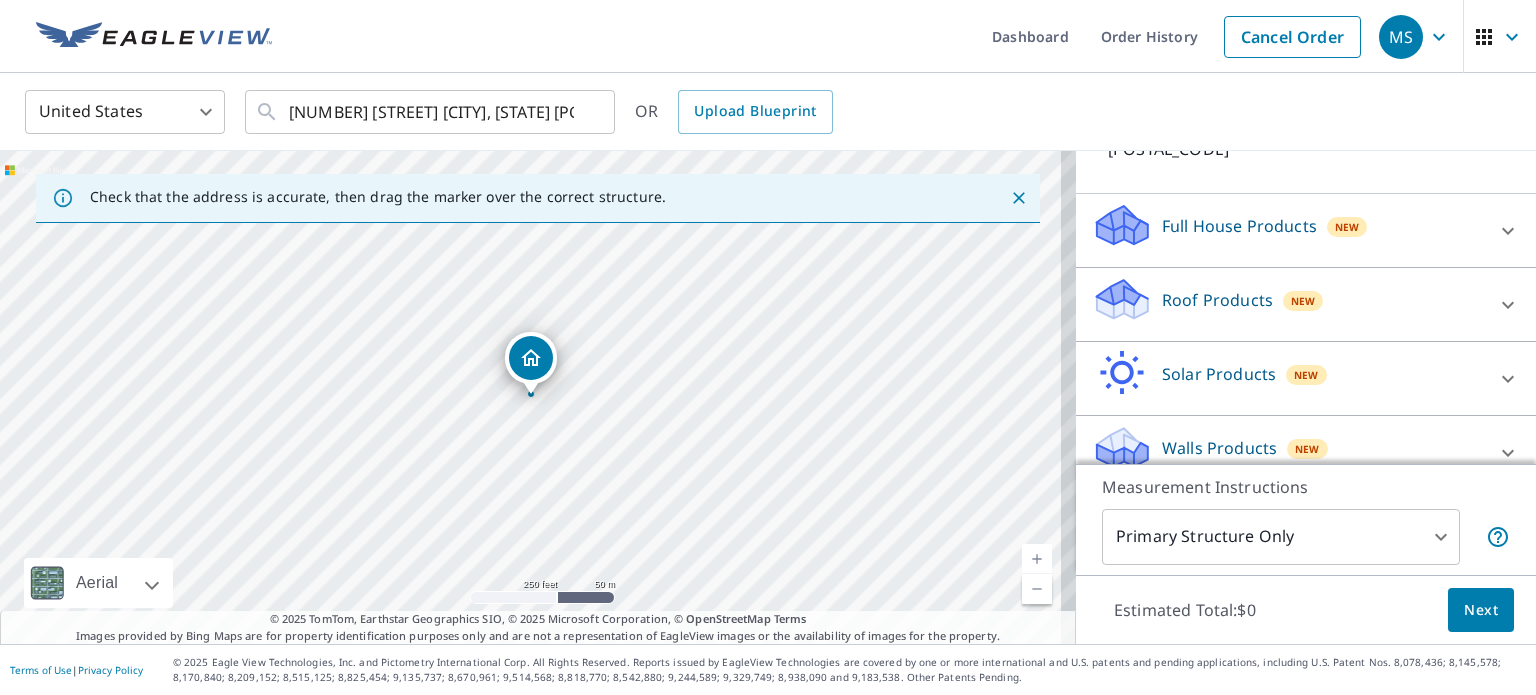 click 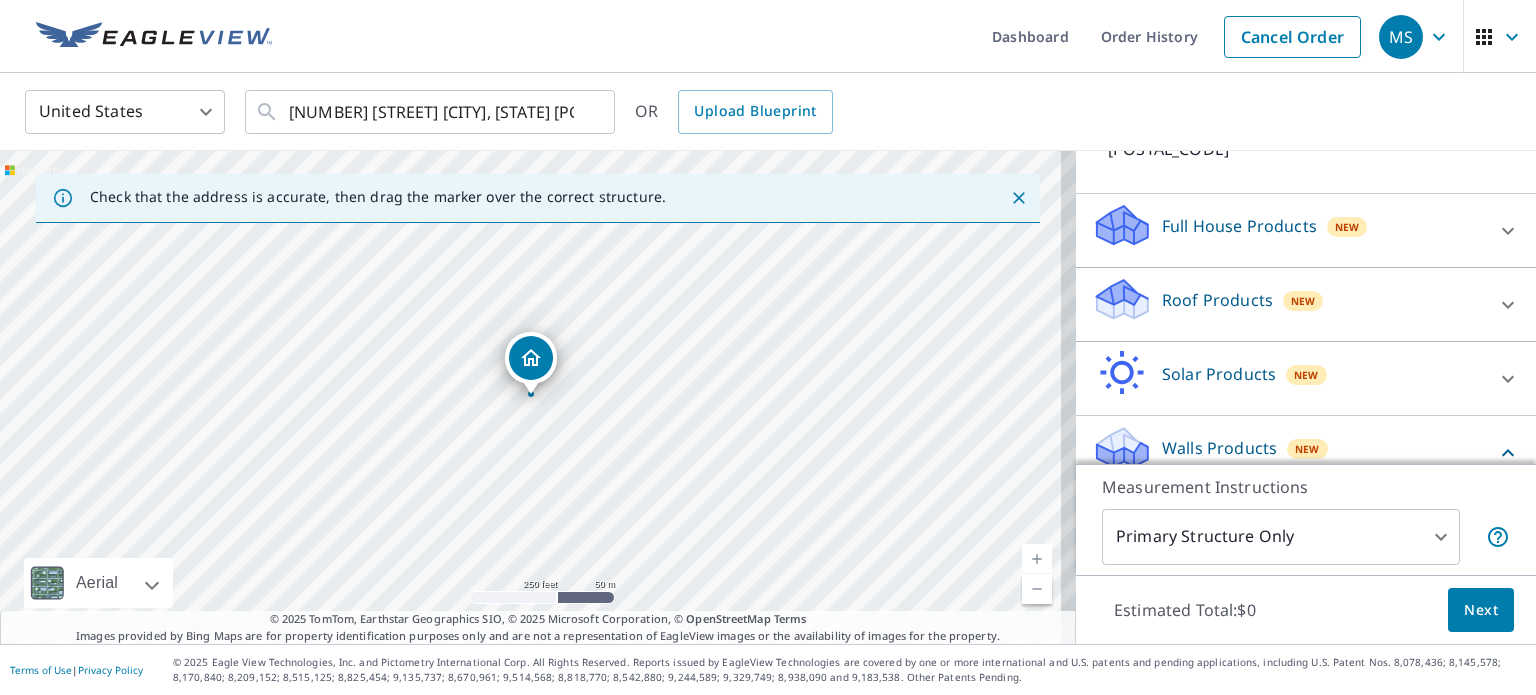click 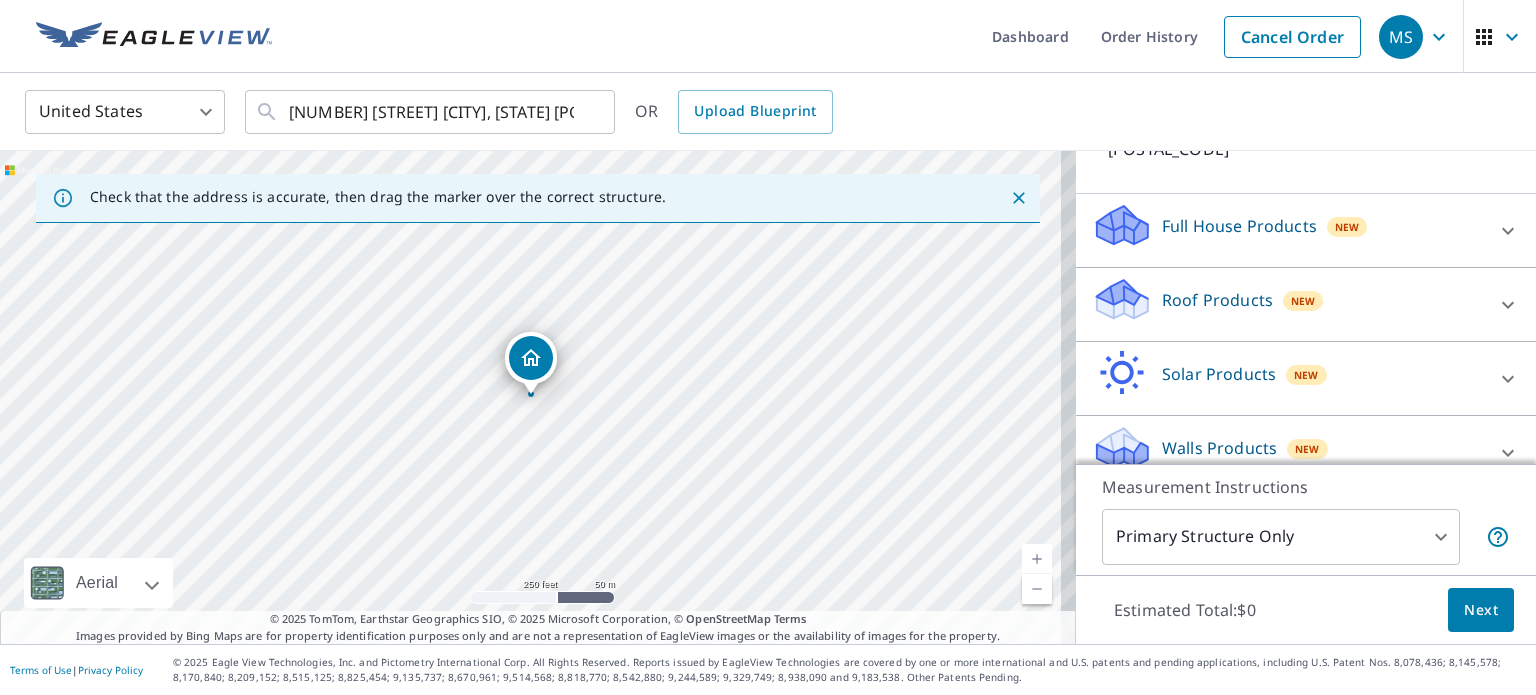 click 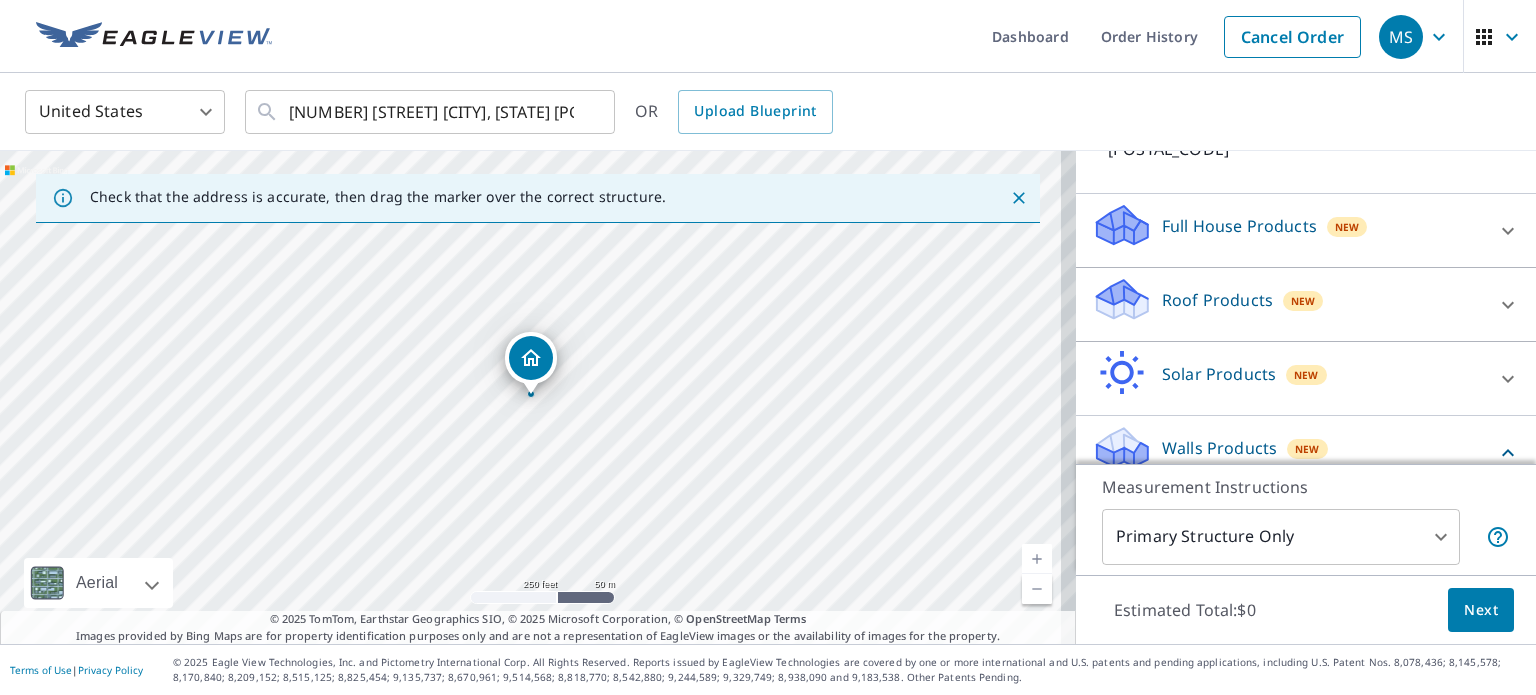 click 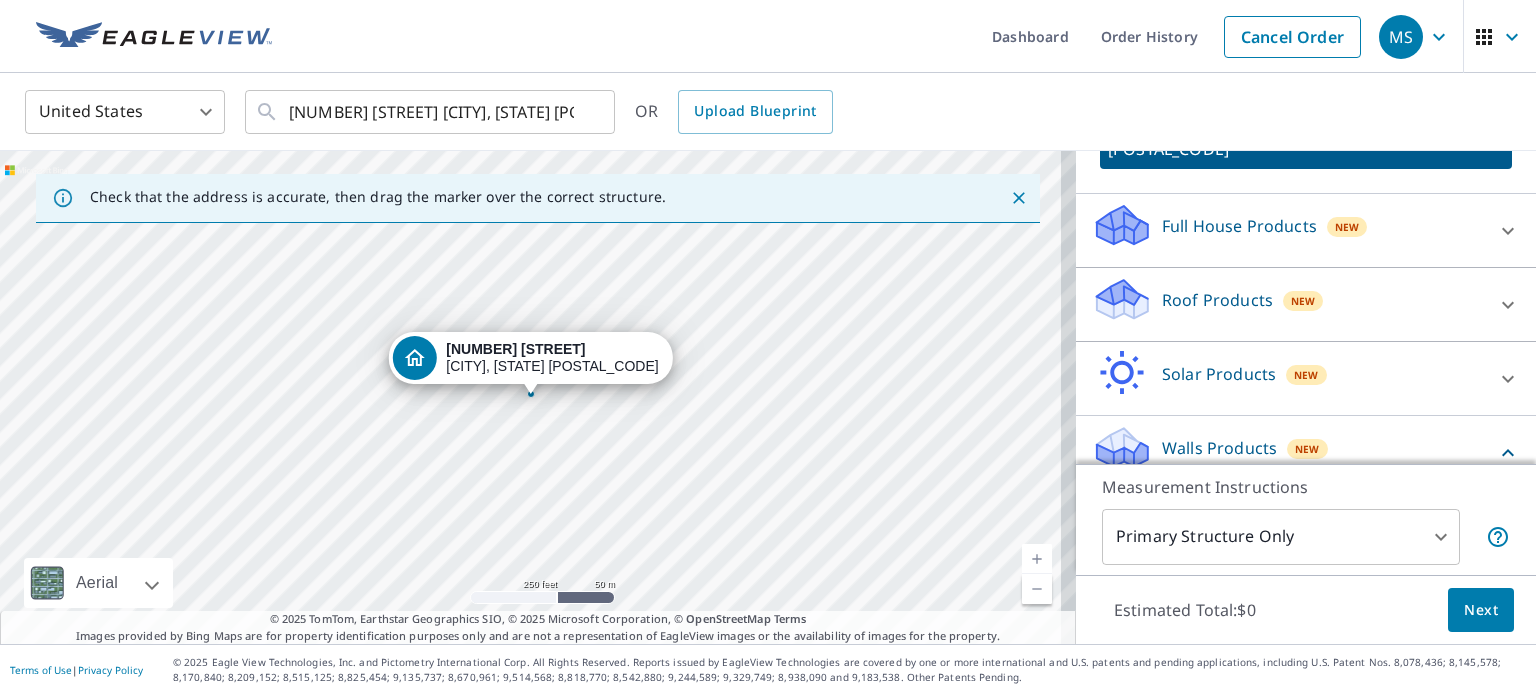 click on "29 Ruth Dr Wilbraham, MA 01095" at bounding box center (538, 397) 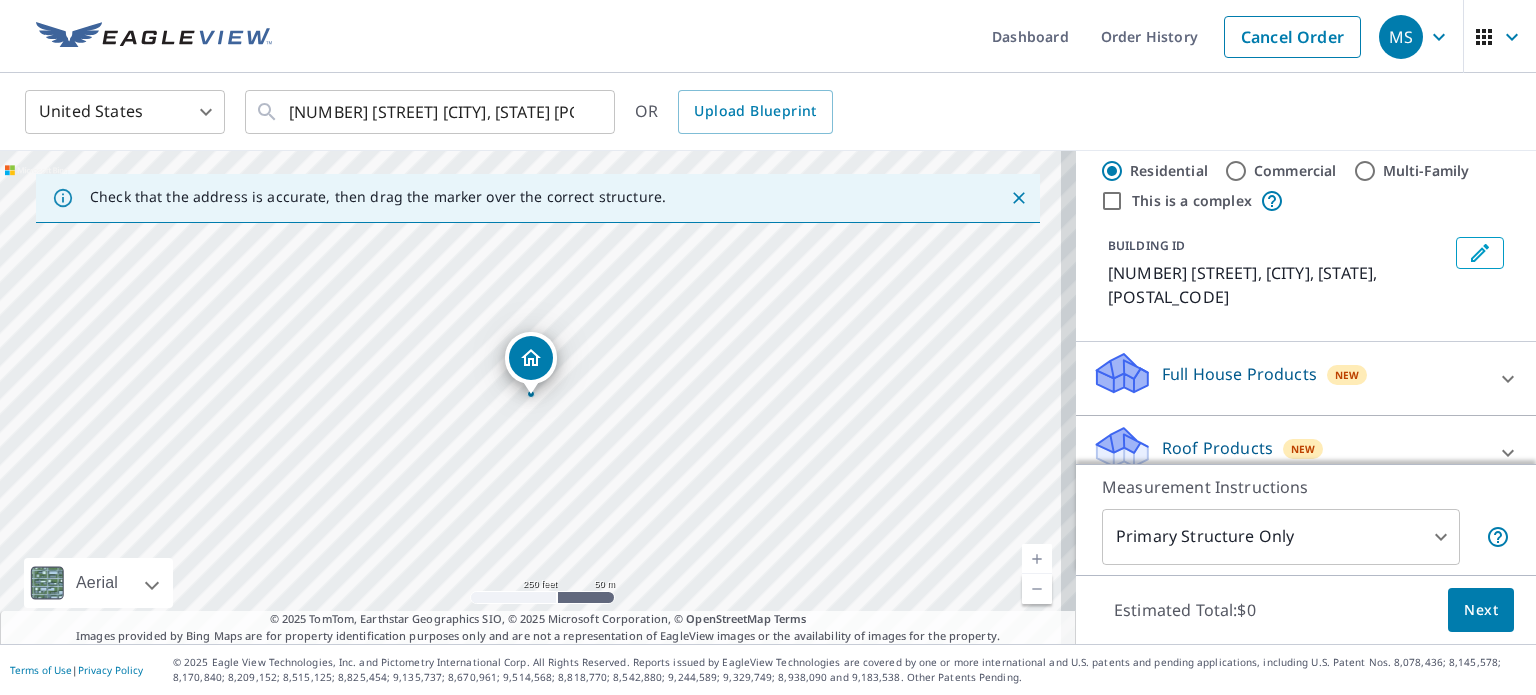 scroll, scrollTop: 0, scrollLeft: 0, axis: both 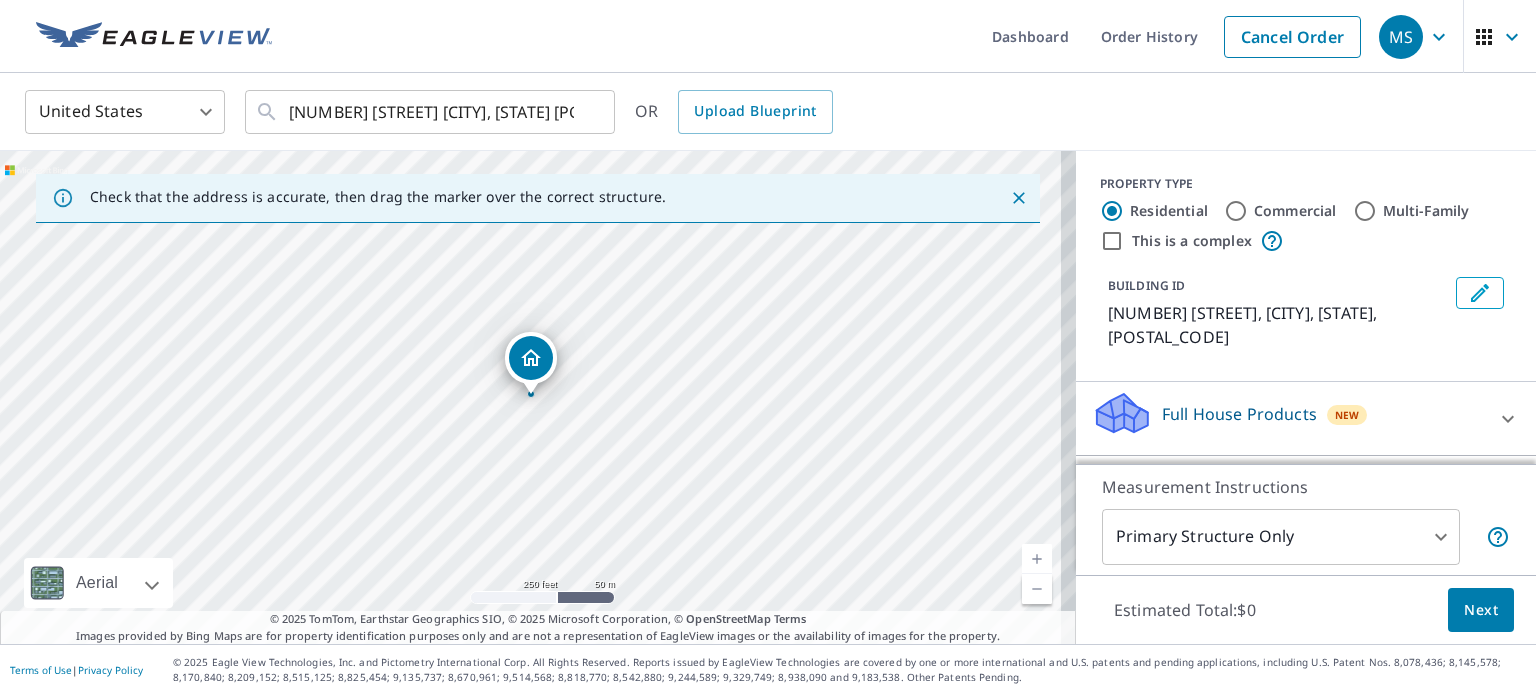 click 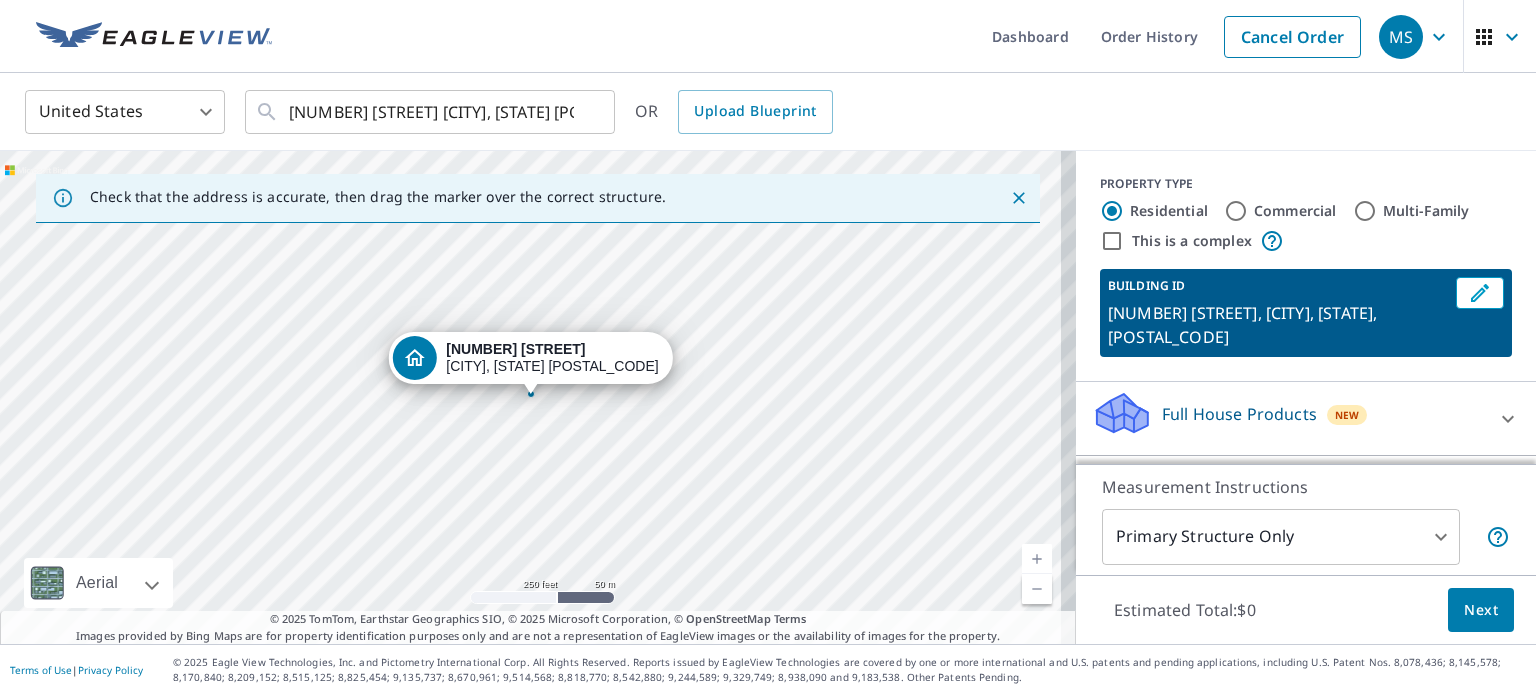 click 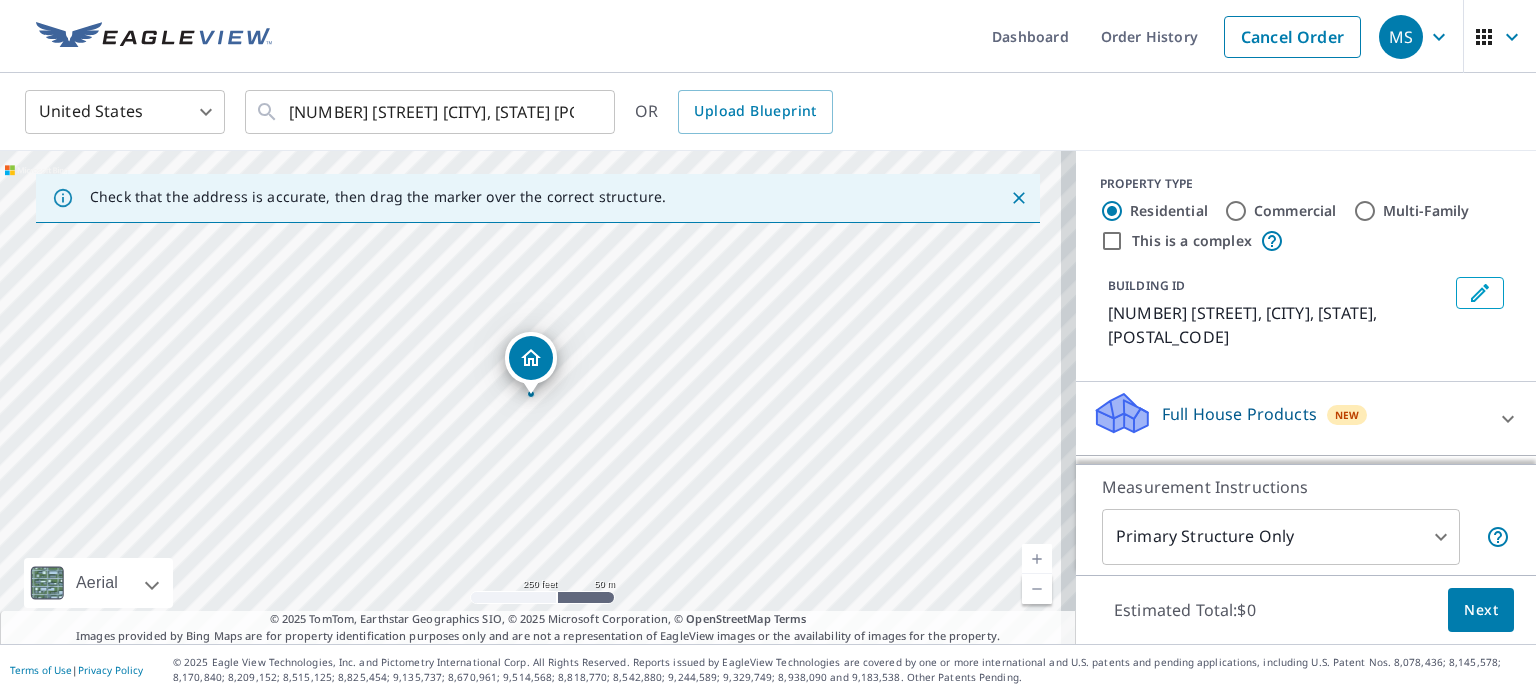 click on "29 Ruth Dr Wilbraham, MA 01095" at bounding box center [538, 397] 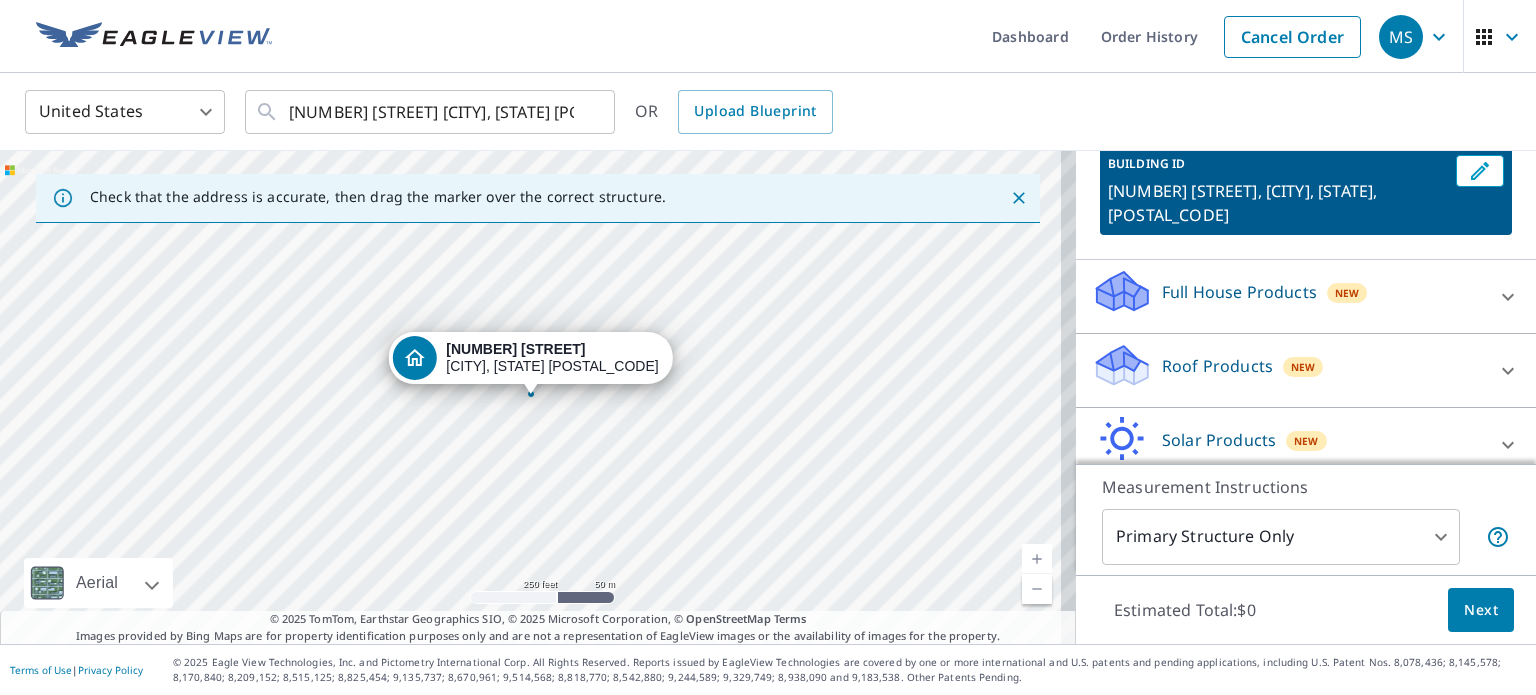 scroll, scrollTop: 301, scrollLeft: 0, axis: vertical 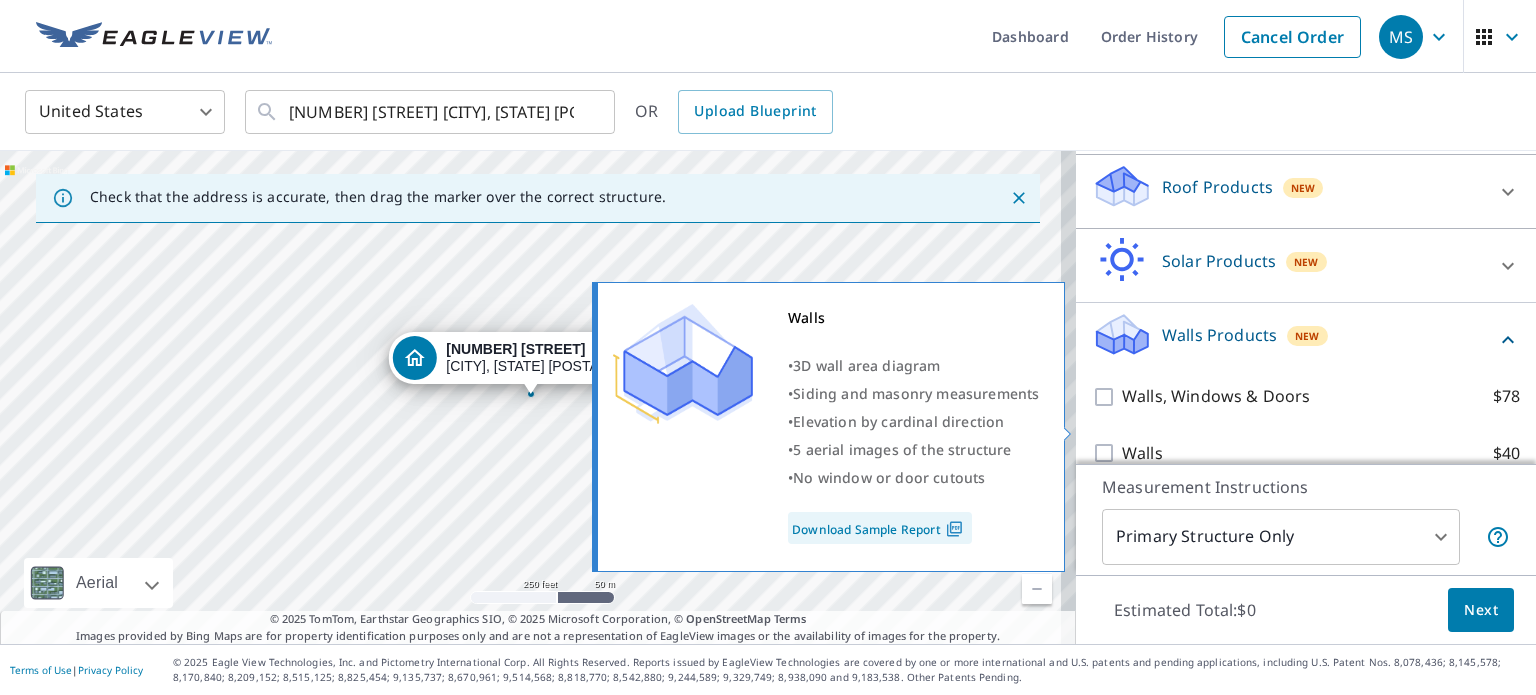 click on "Walls $40" at bounding box center (1107, 453) 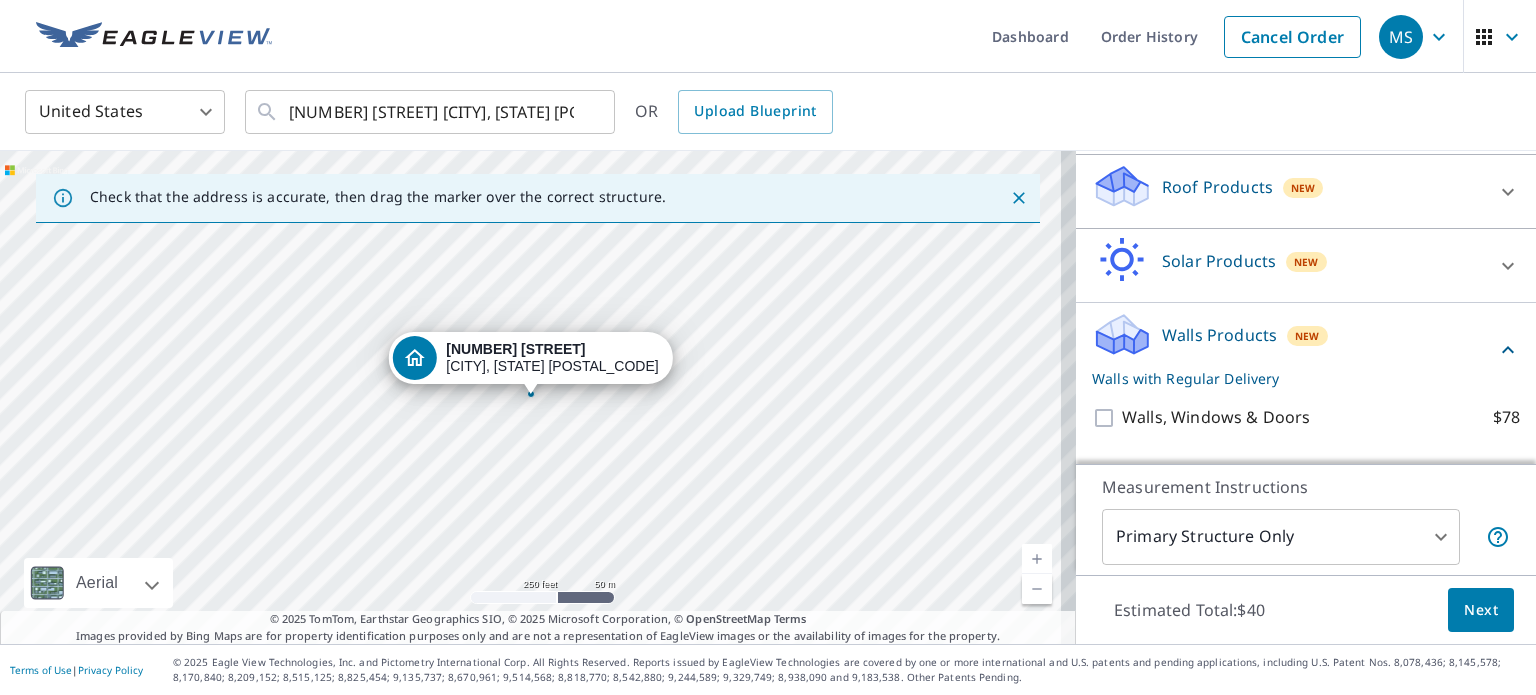 scroll, scrollTop: 366, scrollLeft: 0, axis: vertical 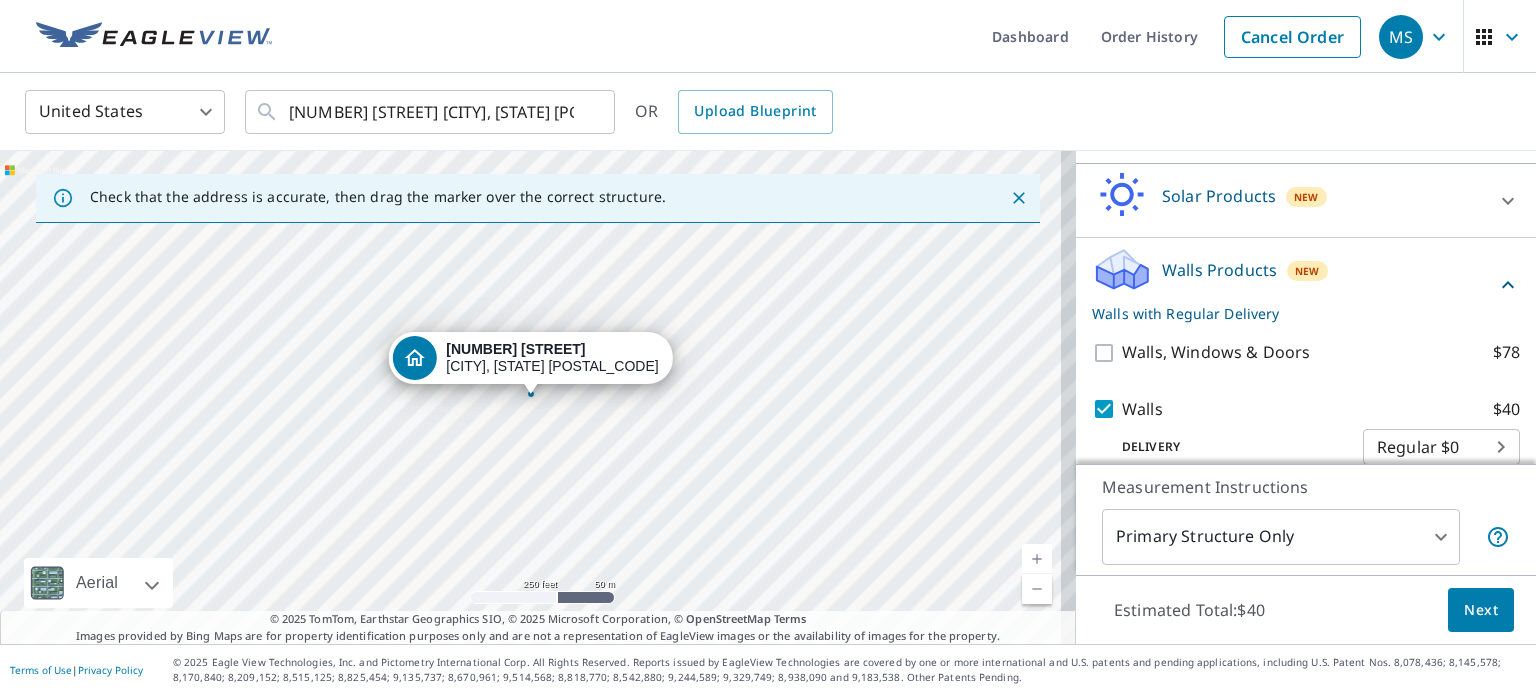 click on "Next" at bounding box center [1481, 610] 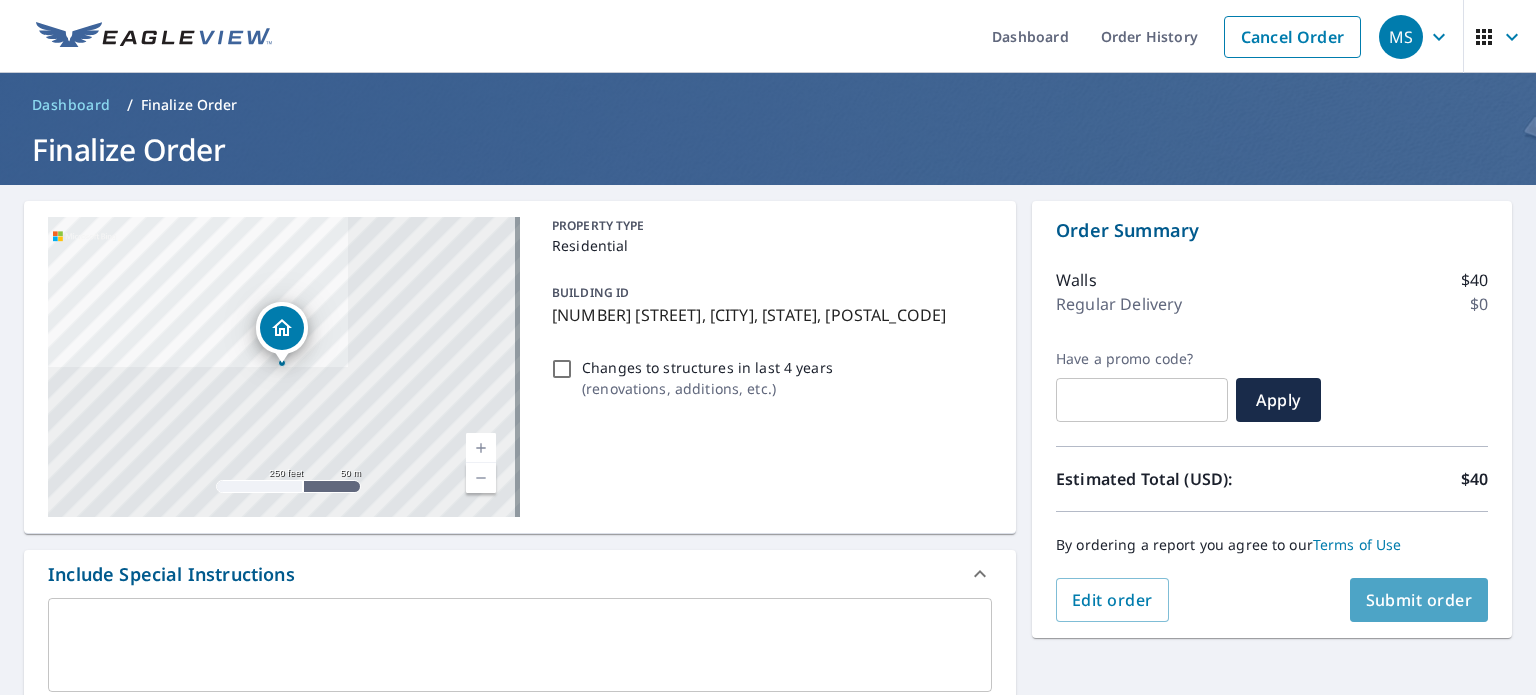 click on "Submit order" at bounding box center [1419, 600] 